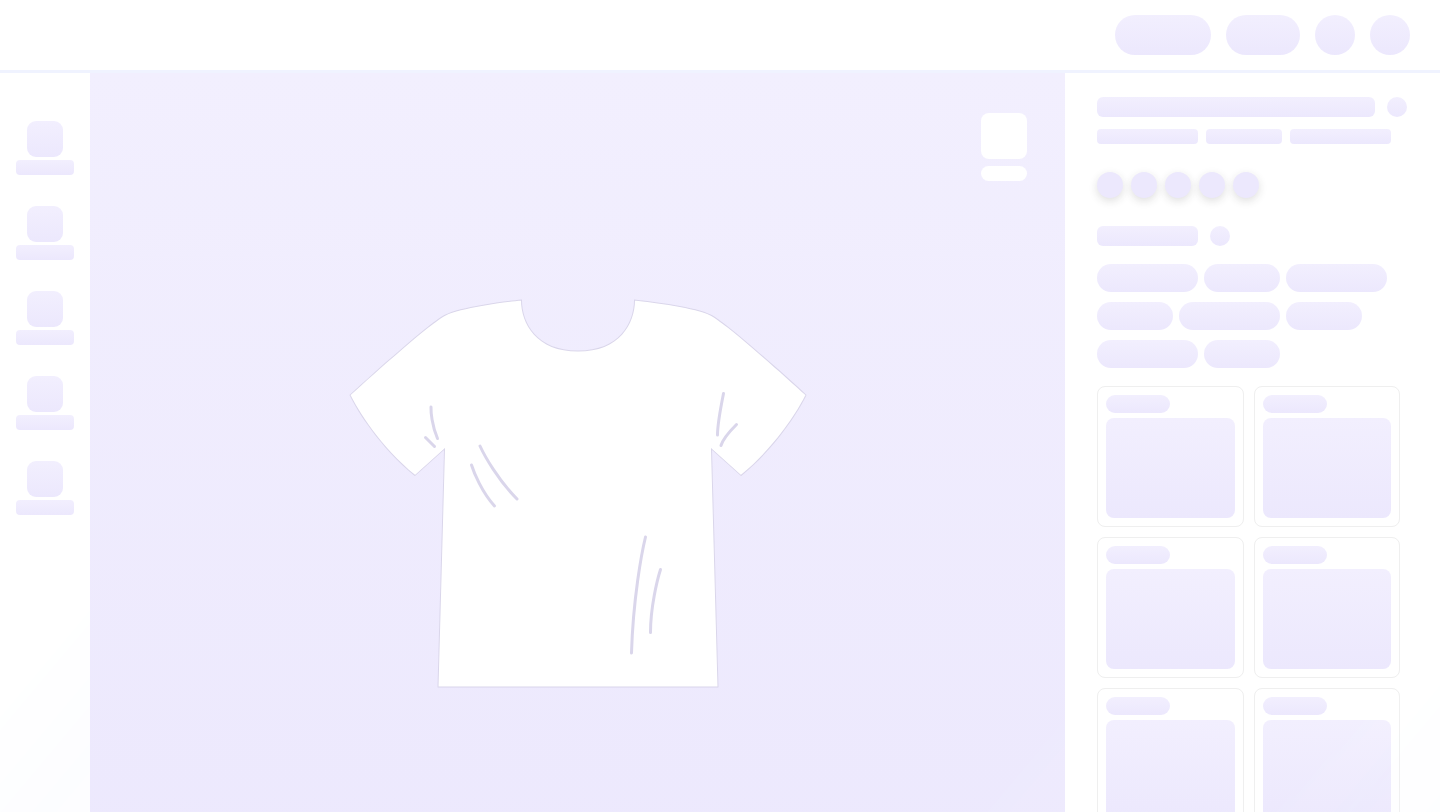 scroll, scrollTop: 0, scrollLeft: 0, axis: both 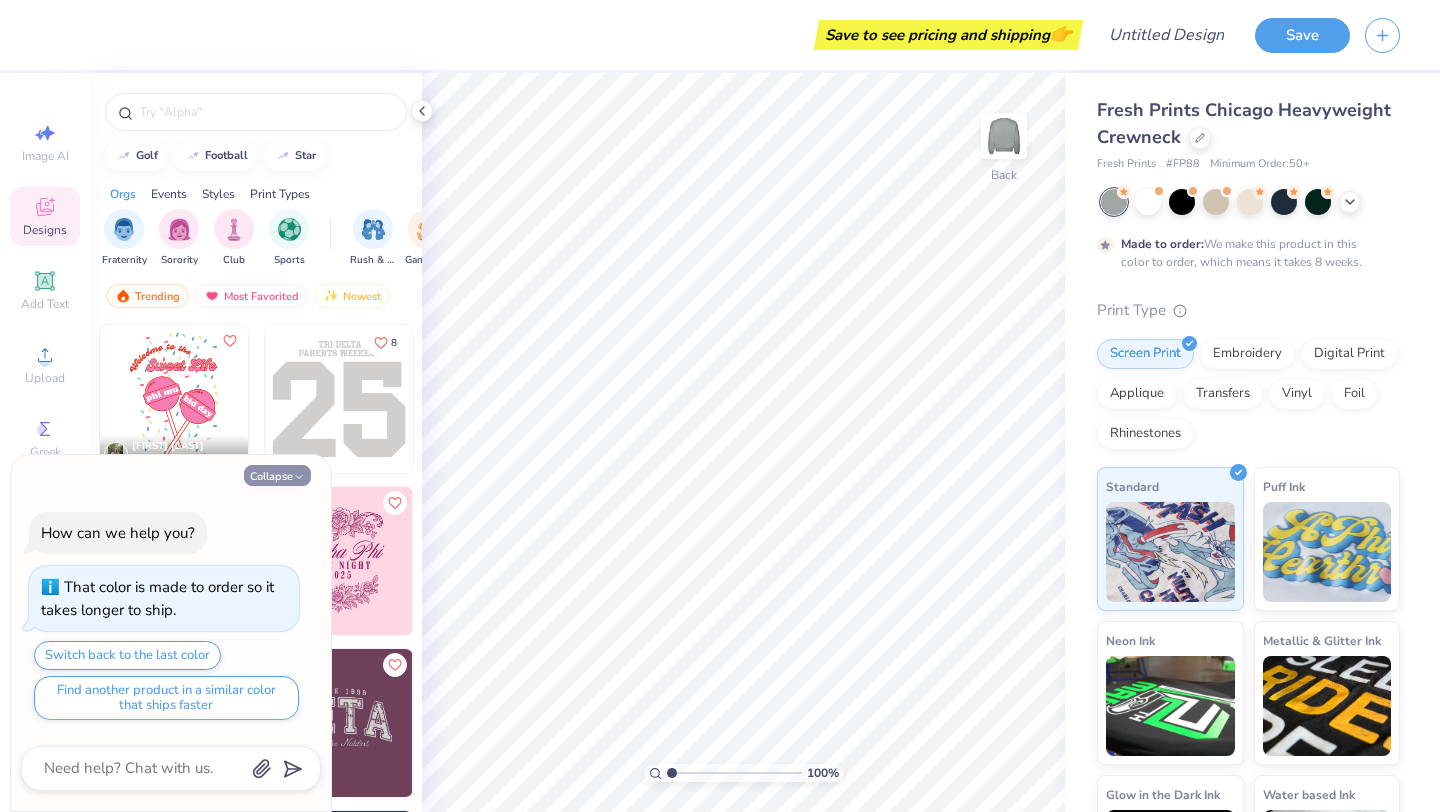 click on "Collapse" at bounding box center (277, 475) 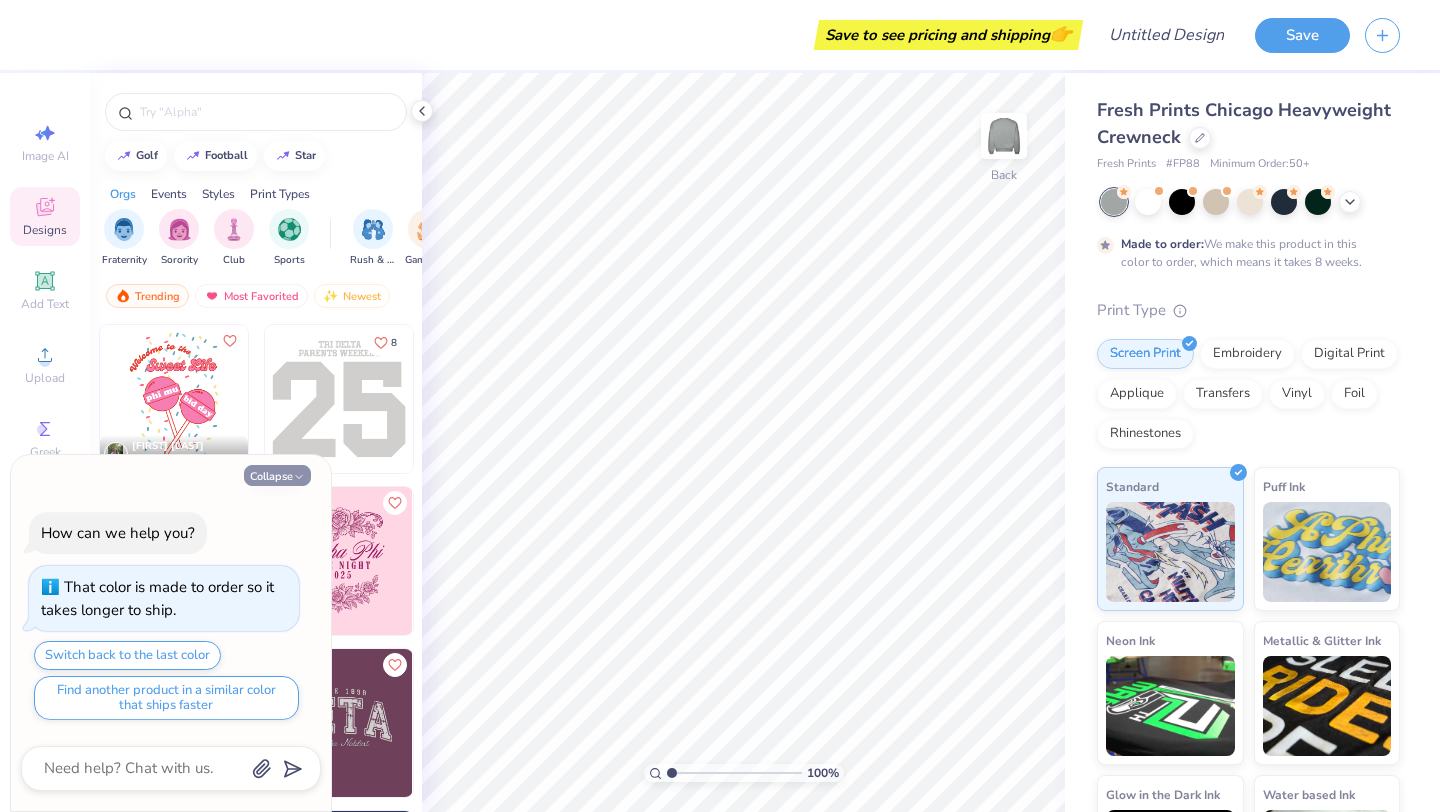 type on "x" 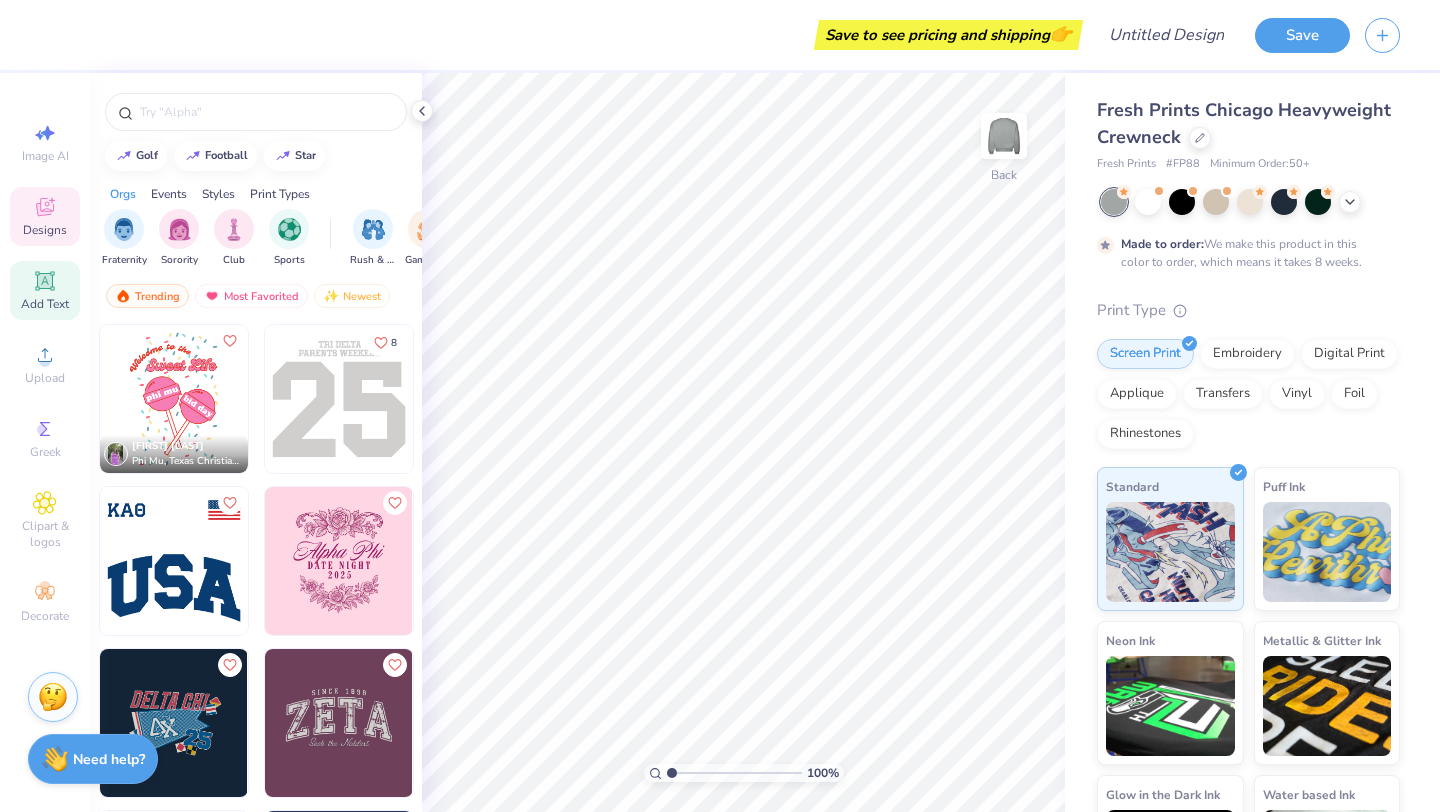 click on "Add Text" at bounding box center (45, 290) 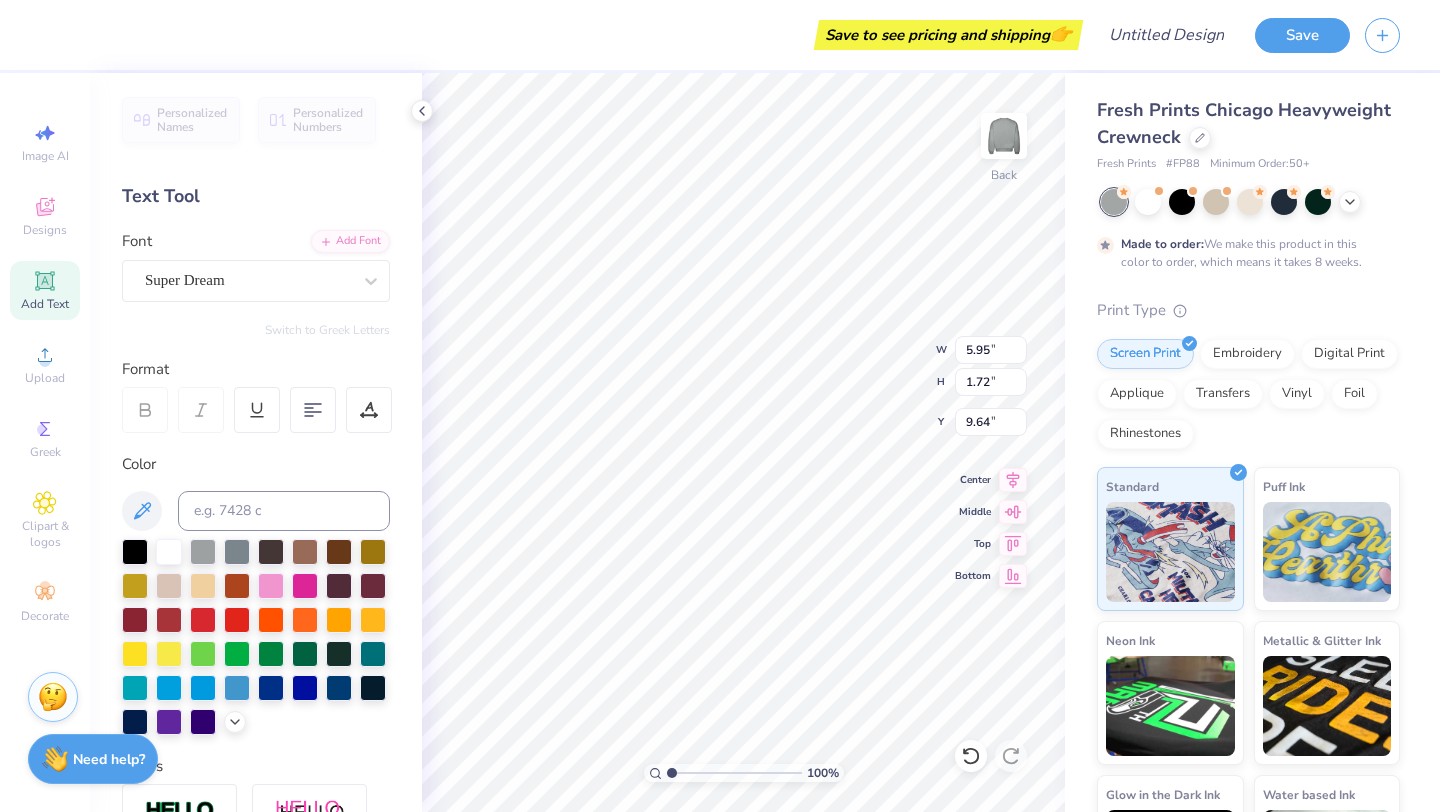 type on "10.26" 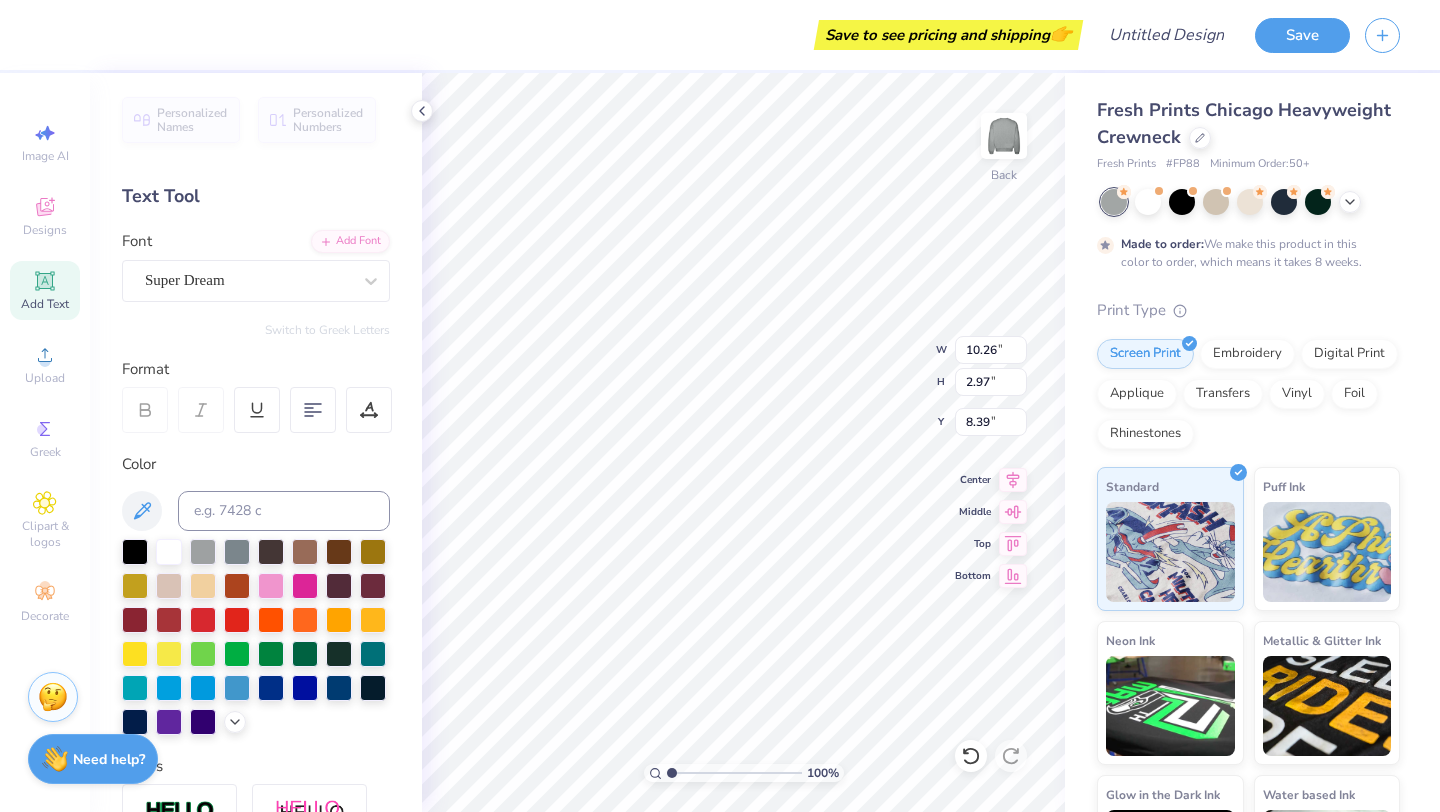 type on "4.23" 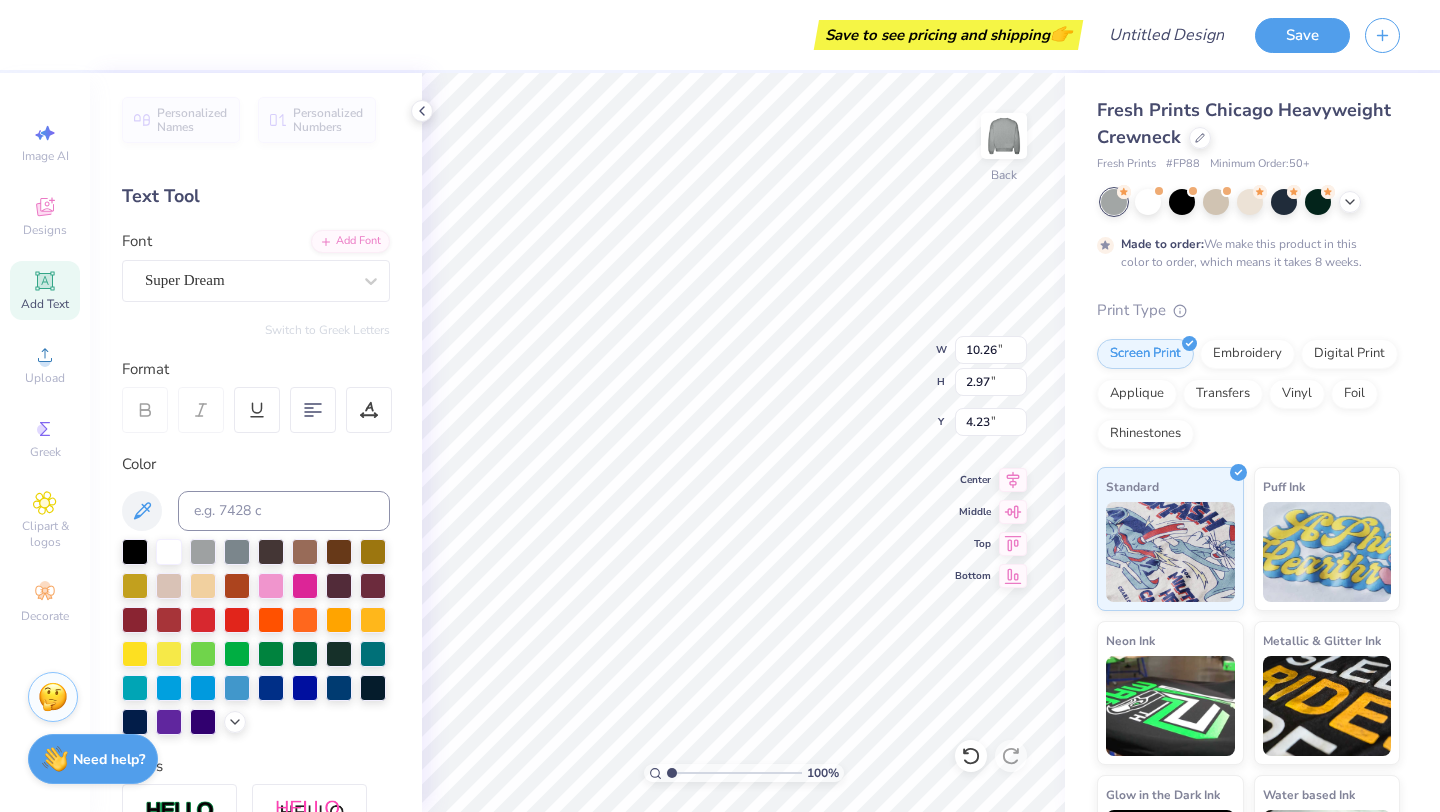 type on "11.78" 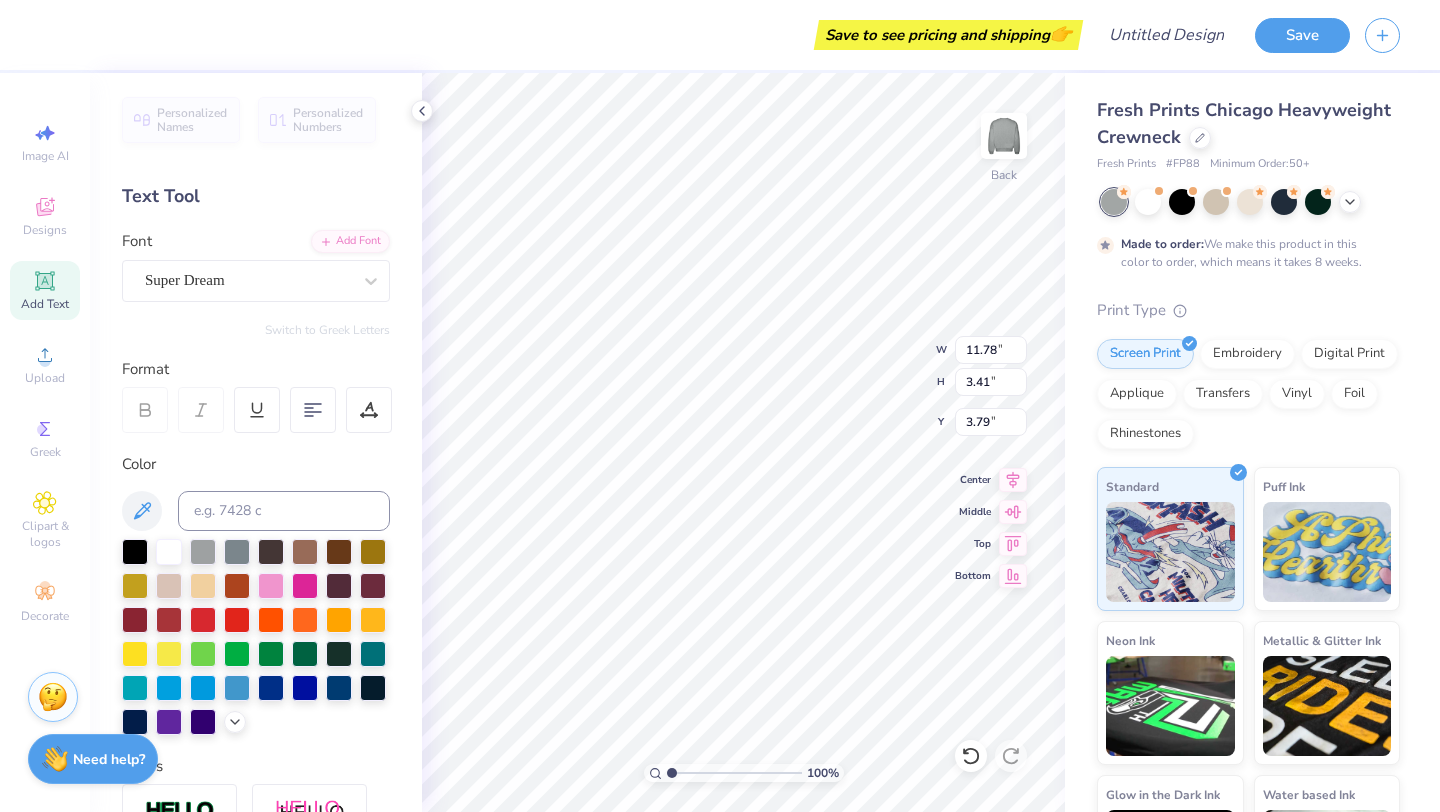 type on "3.76" 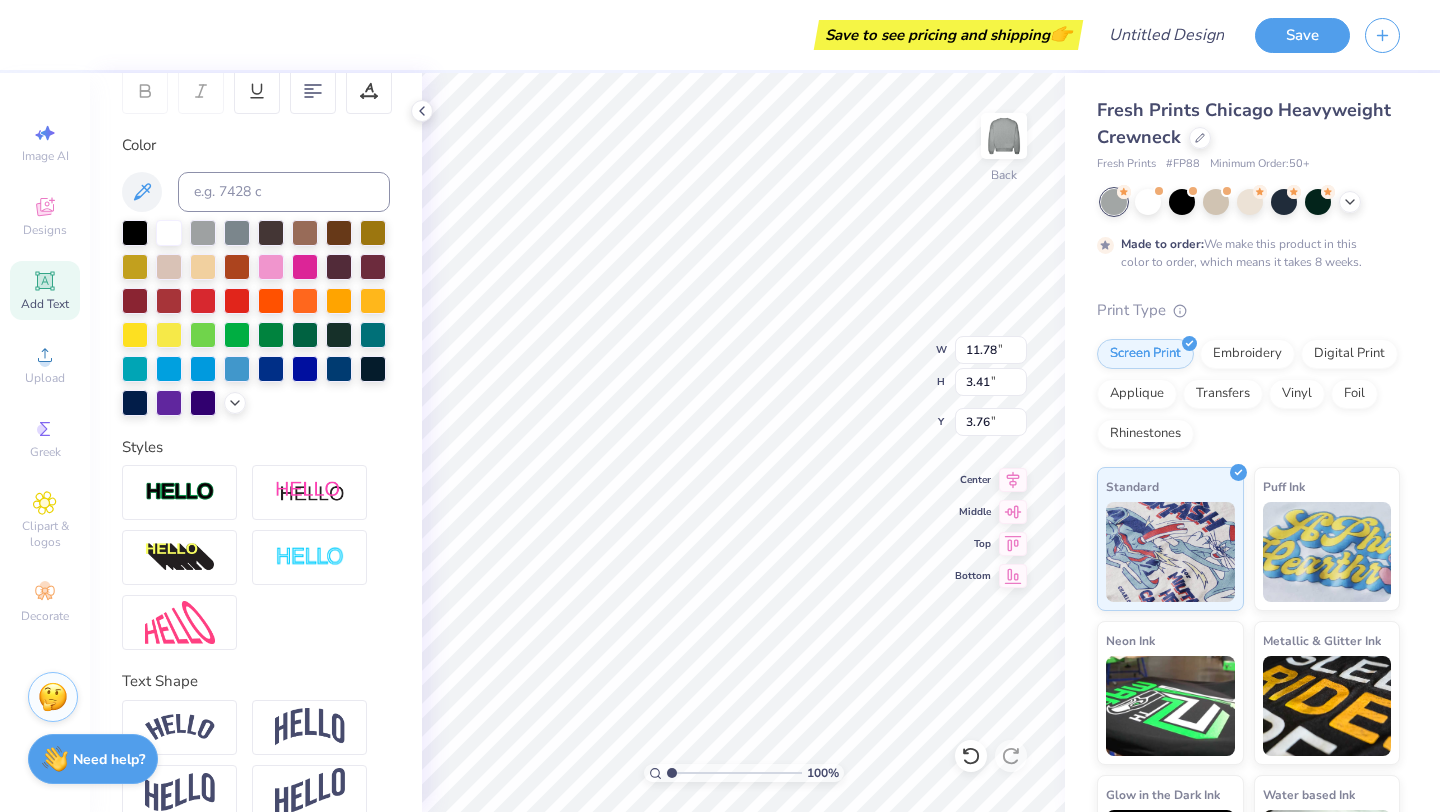 scroll, scrollTop: 350, scrollLeft: 0, axis: vertical 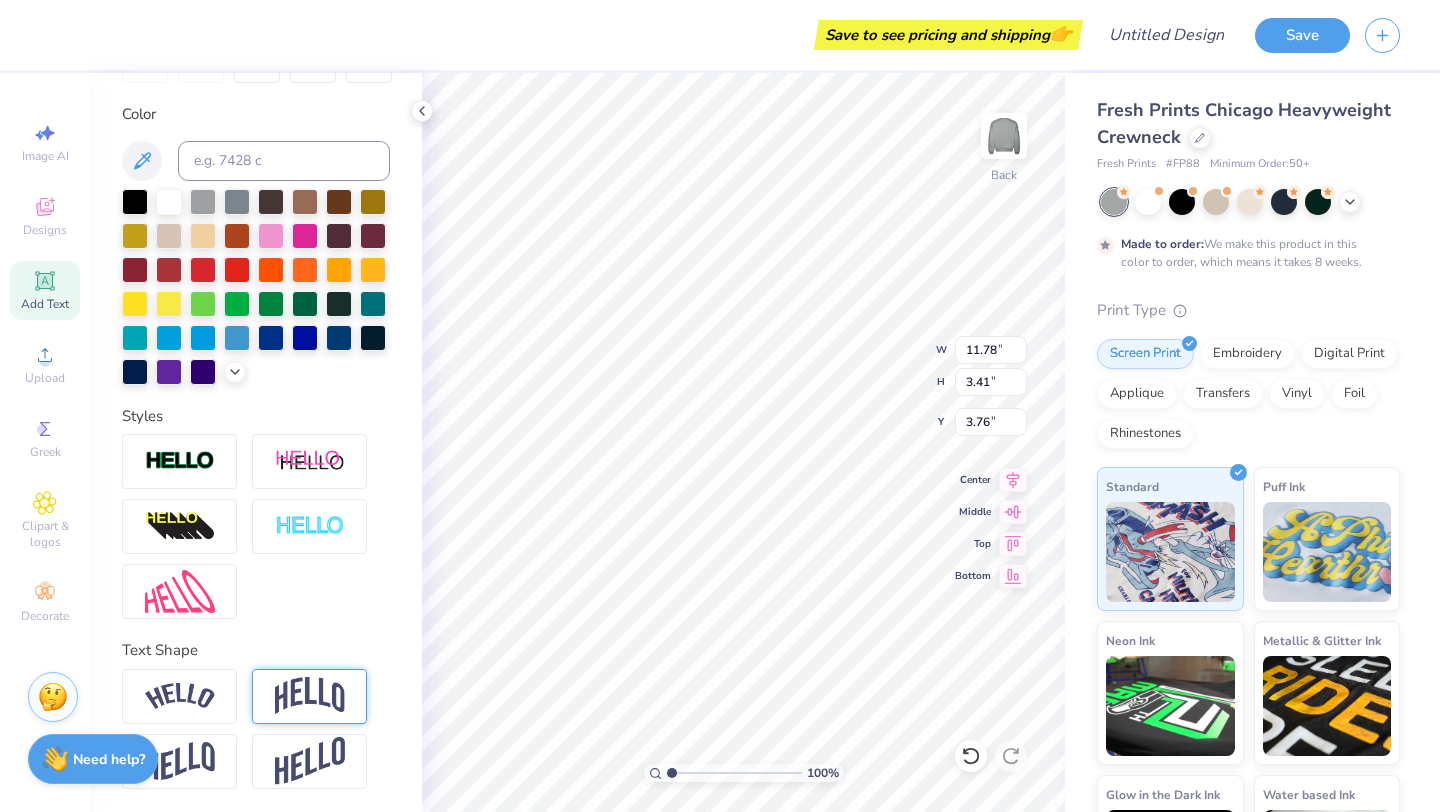 click at bounding box center (310, 696) 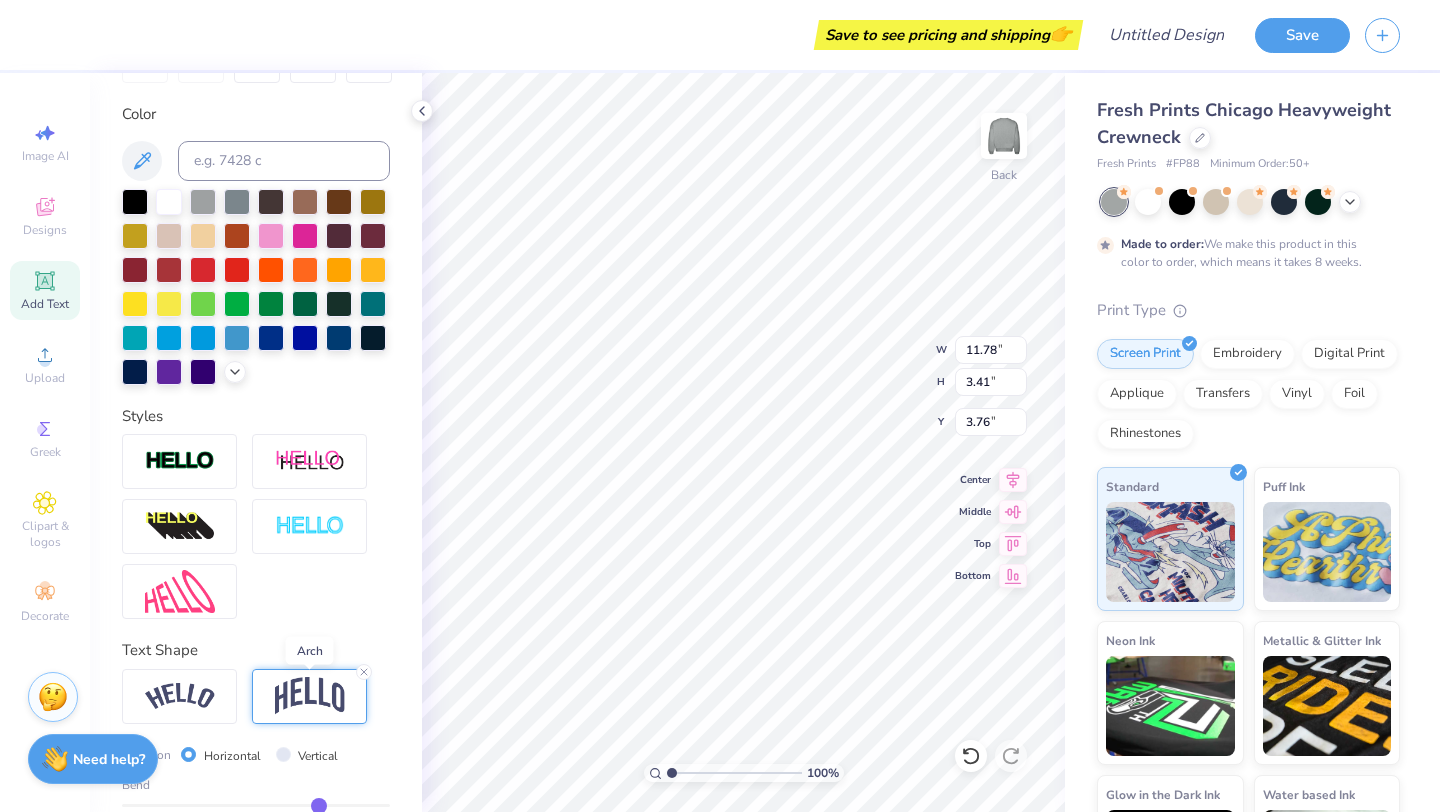 type on "4.86" 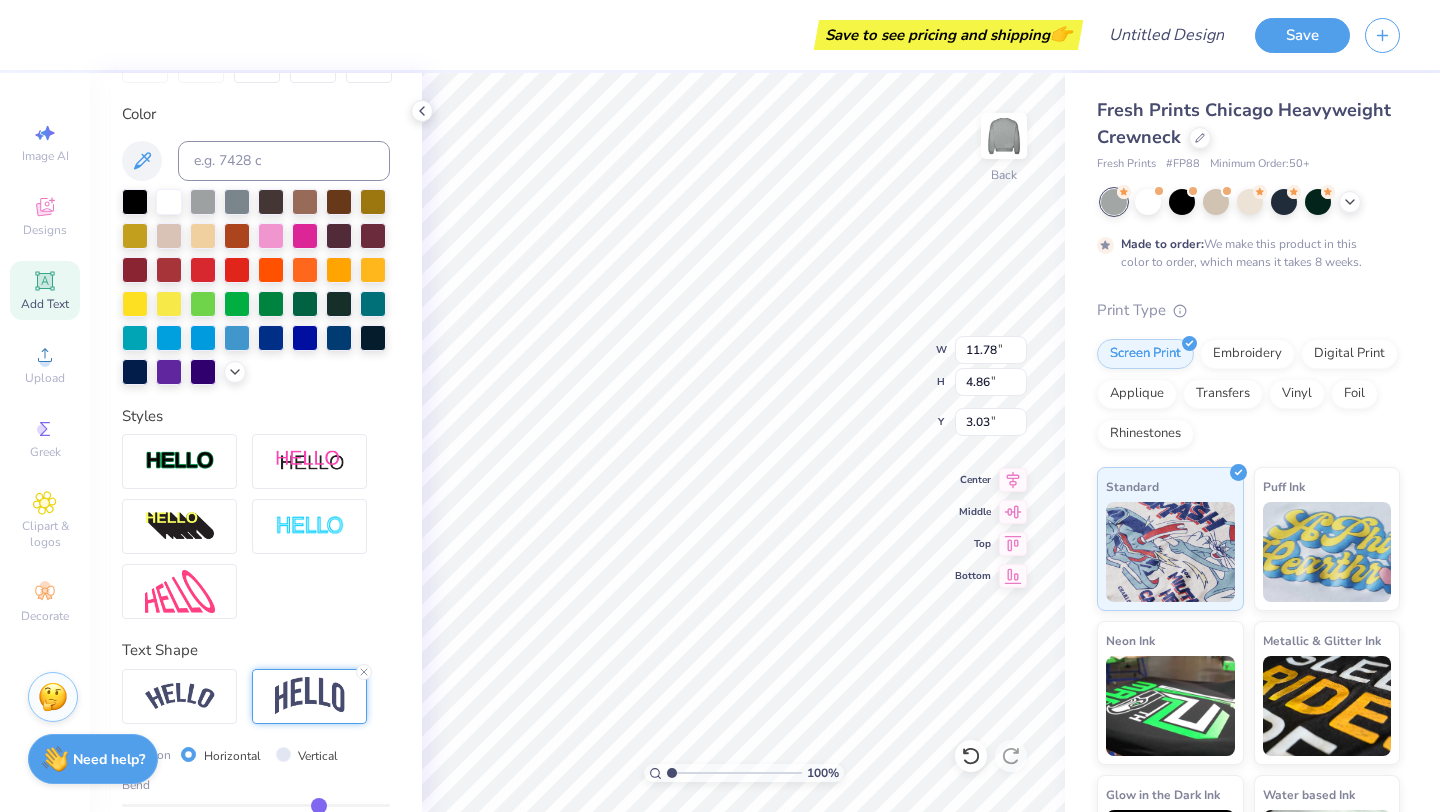 type on "13.44" 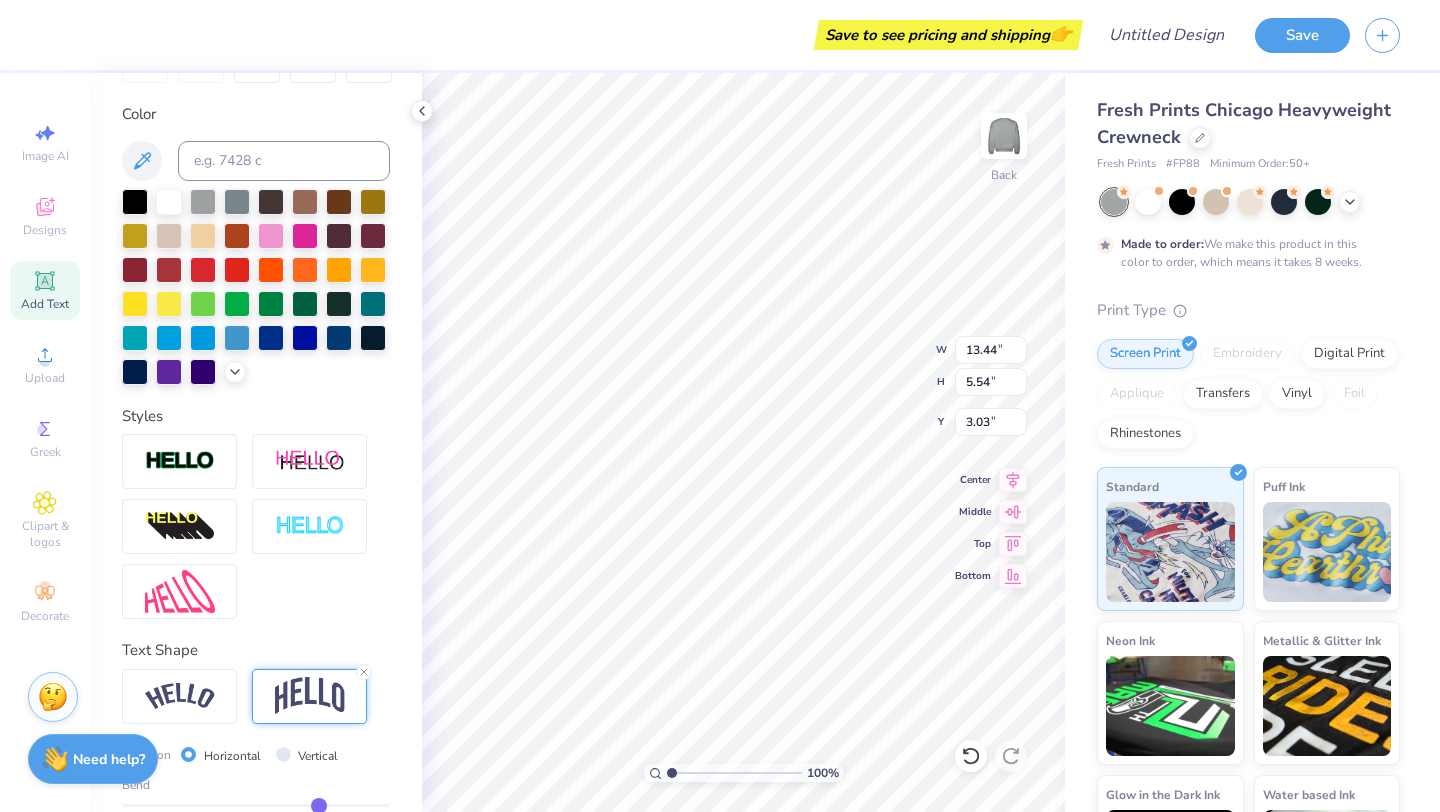 type on "3.00" 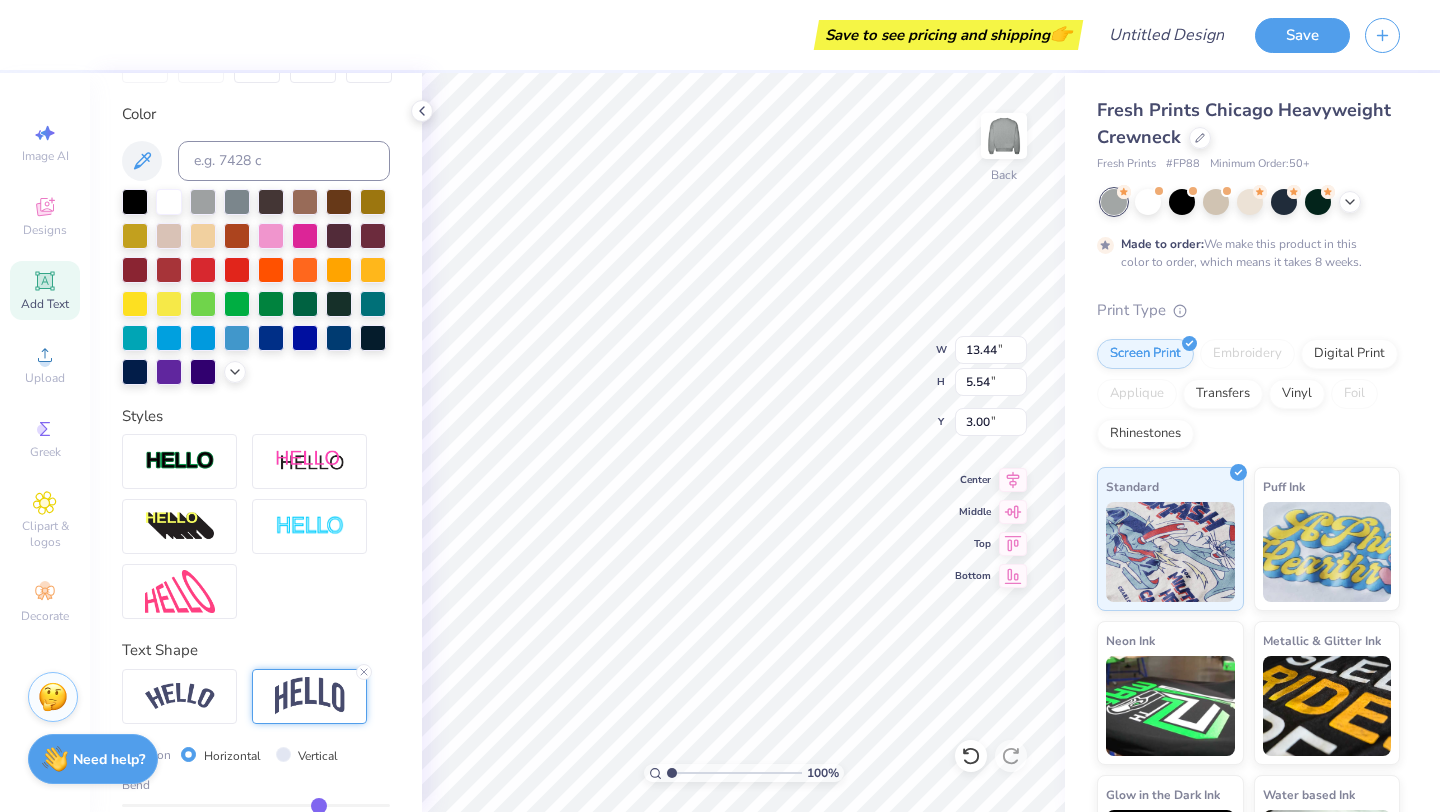 scroll, scrollTop: 0, scrollLeft: 0, axis: both 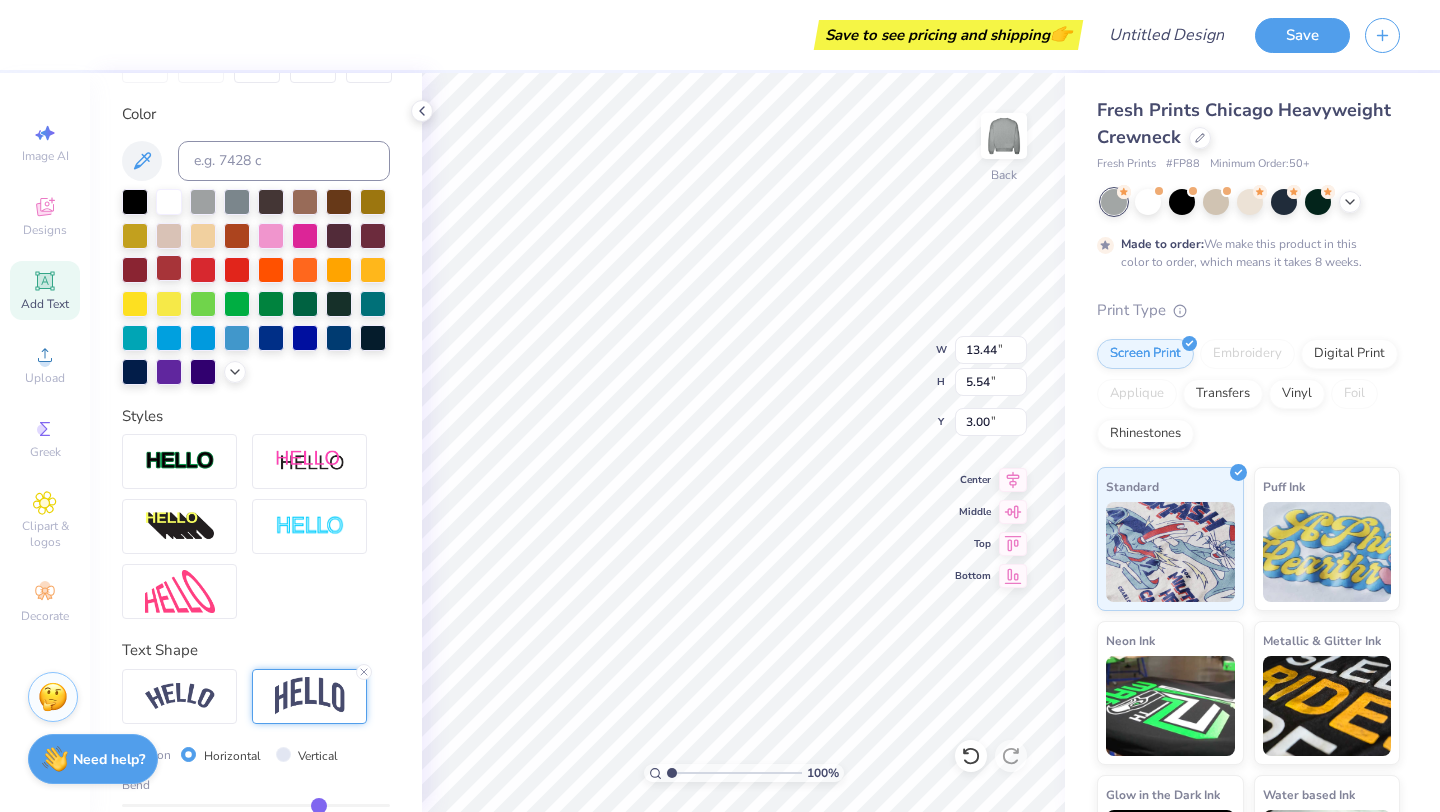 type on "APHI" 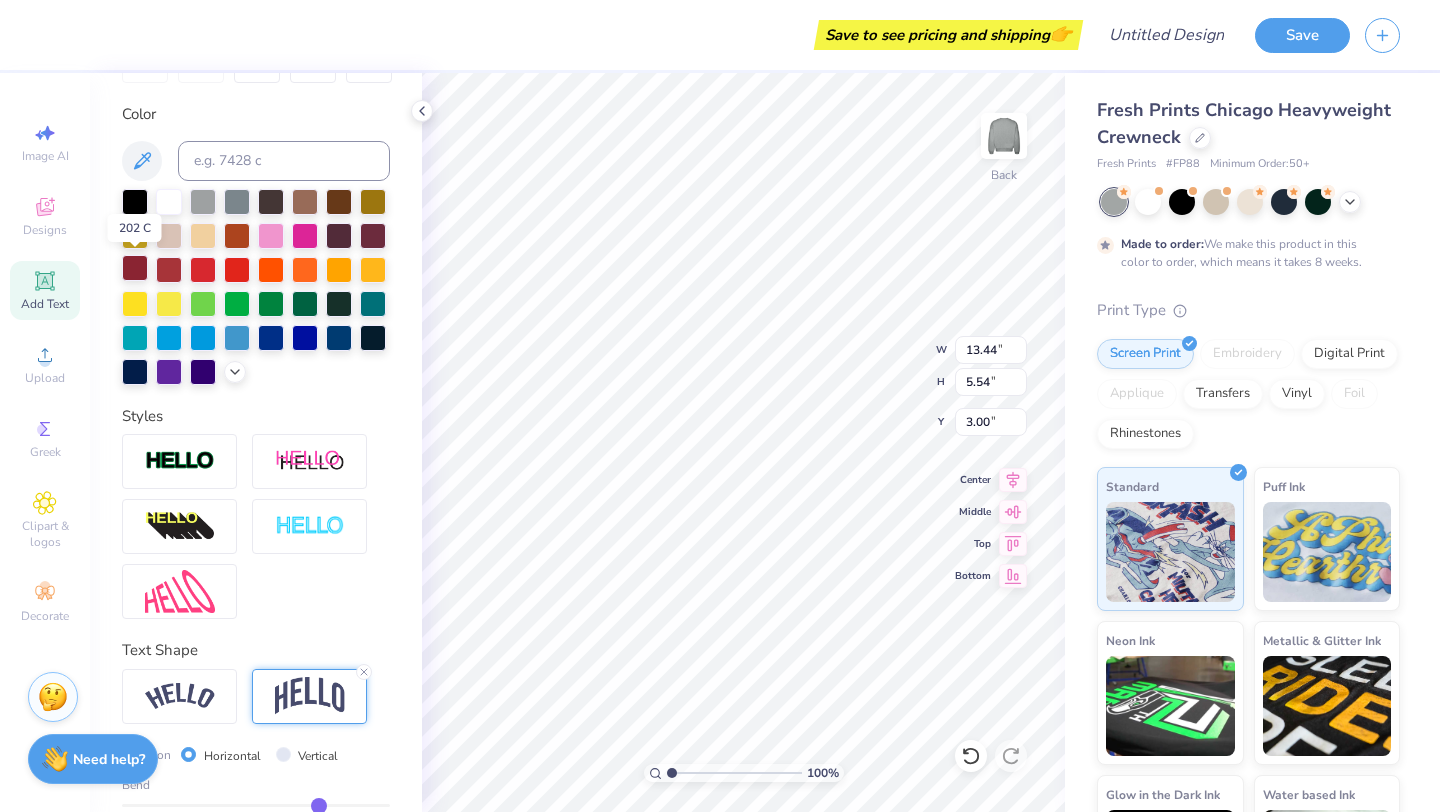 click at bounding box center (135, 268) 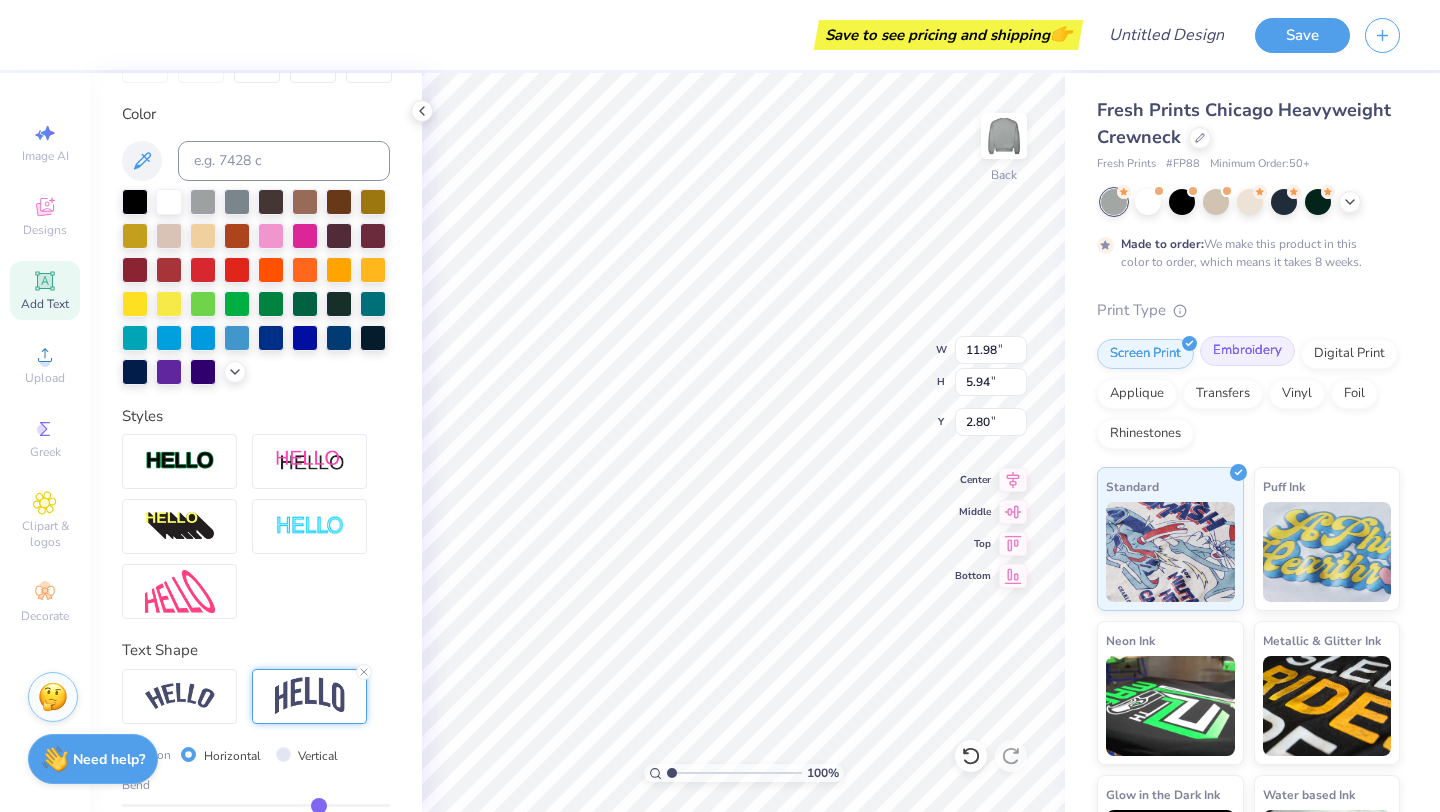 click on "Embroidery" at bounding box center [1247, 351] 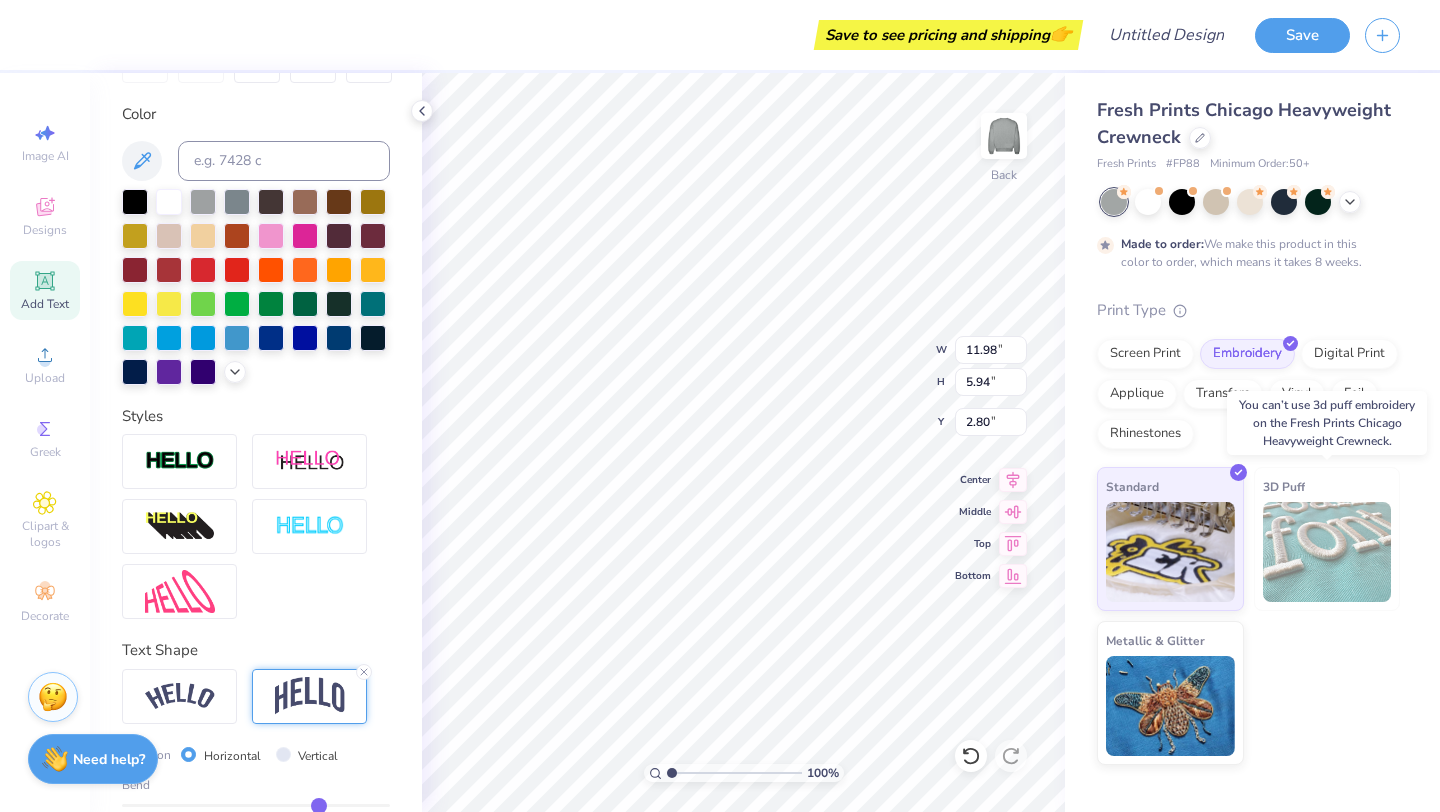 click at bounding box center (1327, 552) 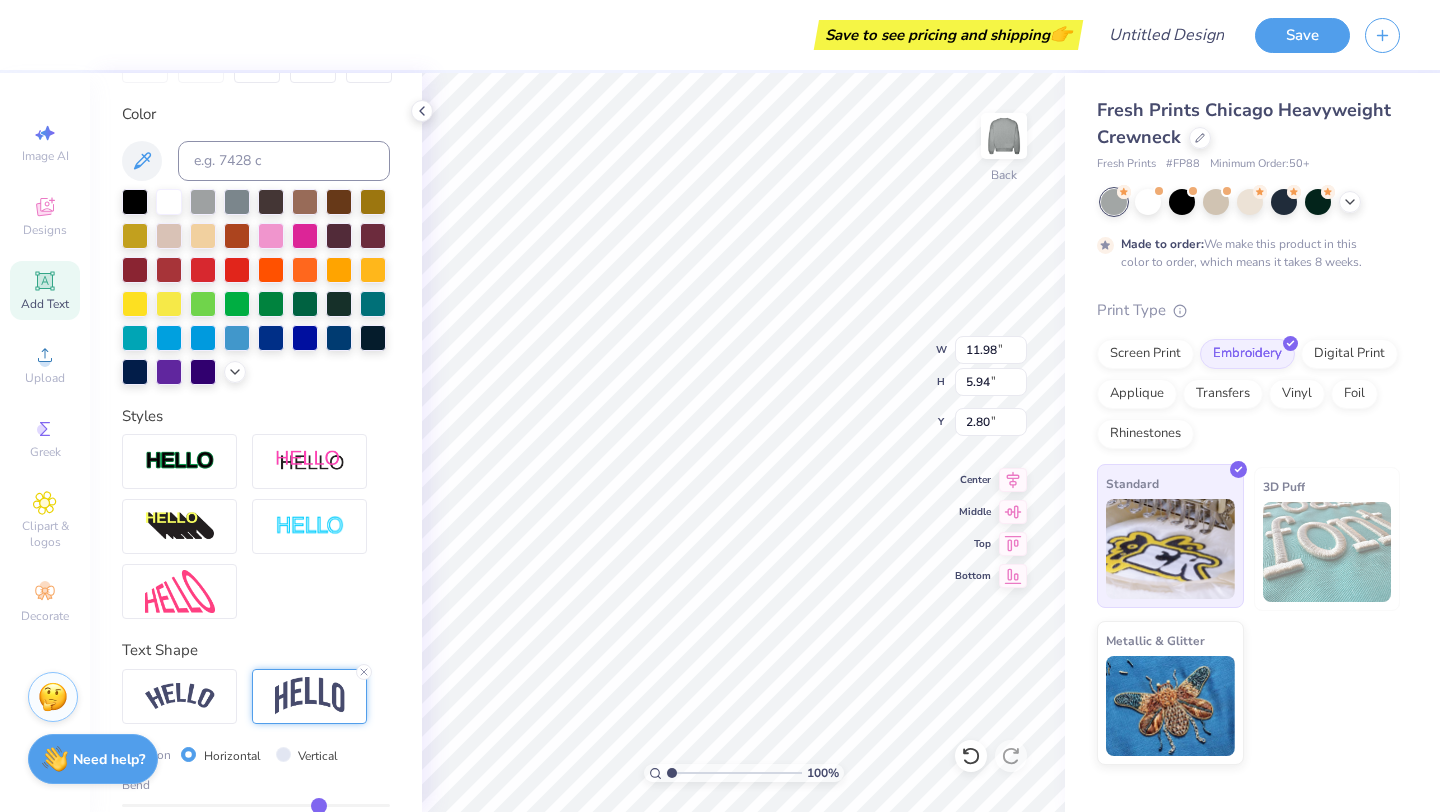 click at bounding box center [1170, 549] 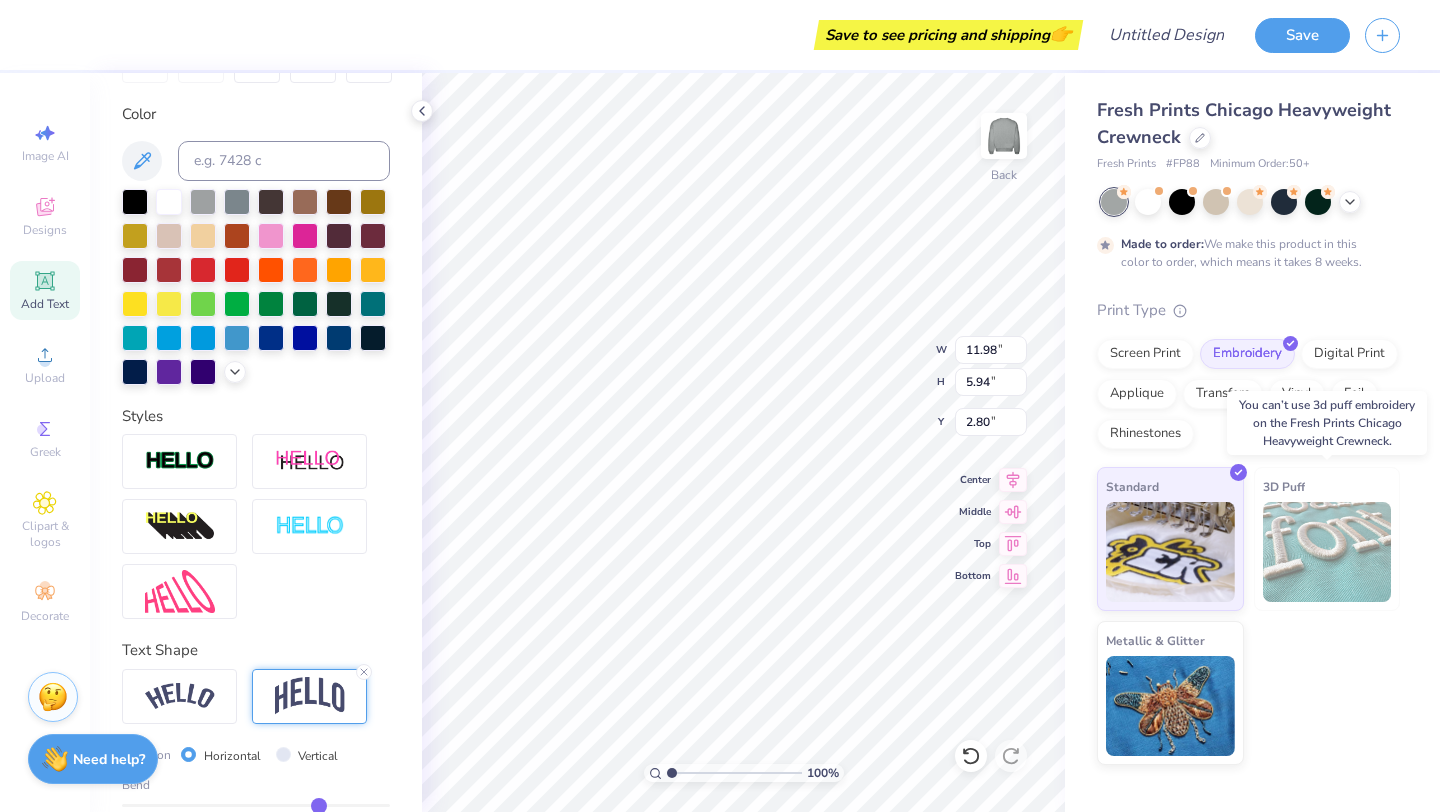 click at bounding box center [1327, 552] 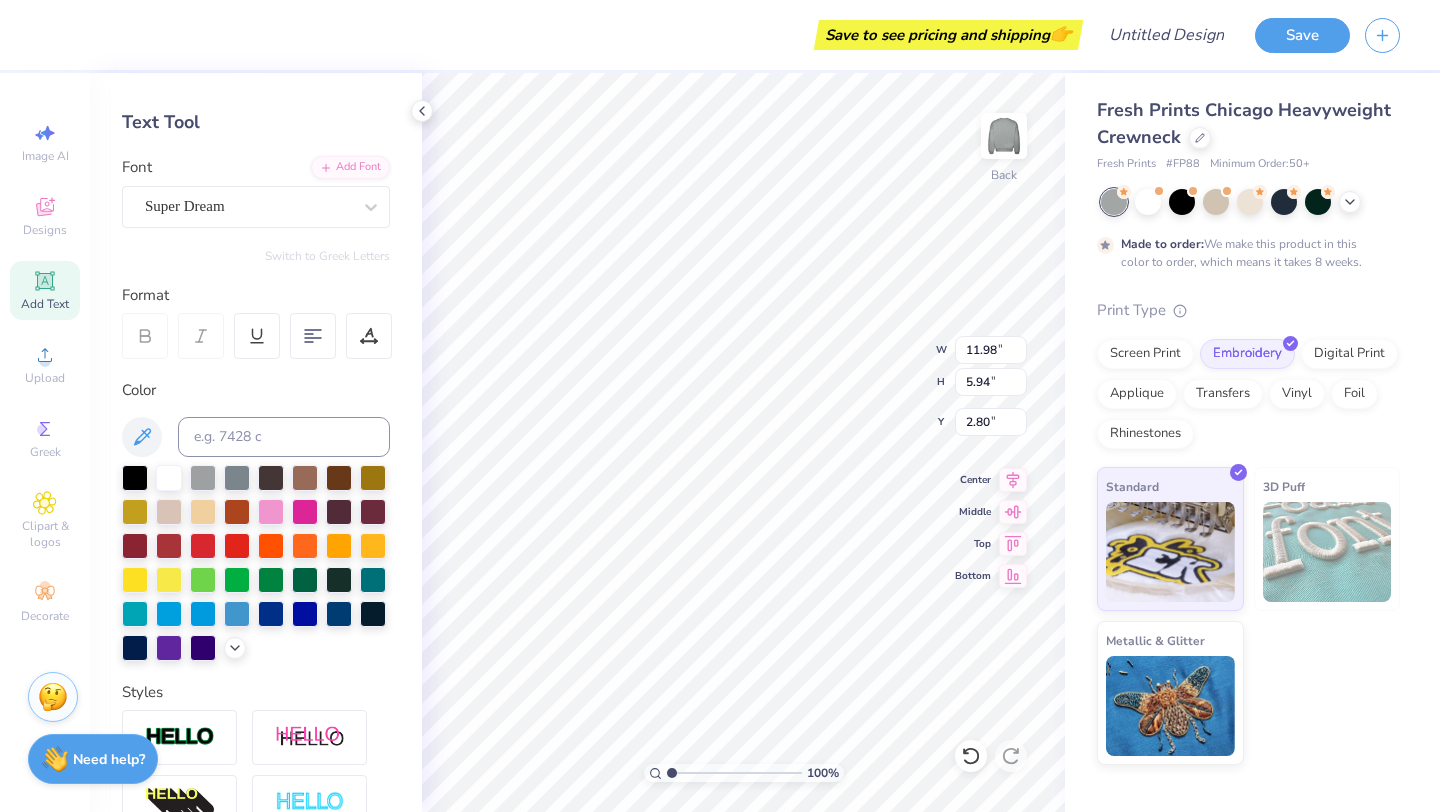 scroll, scrollTop: 0, scrollLeft: 0, axis: both 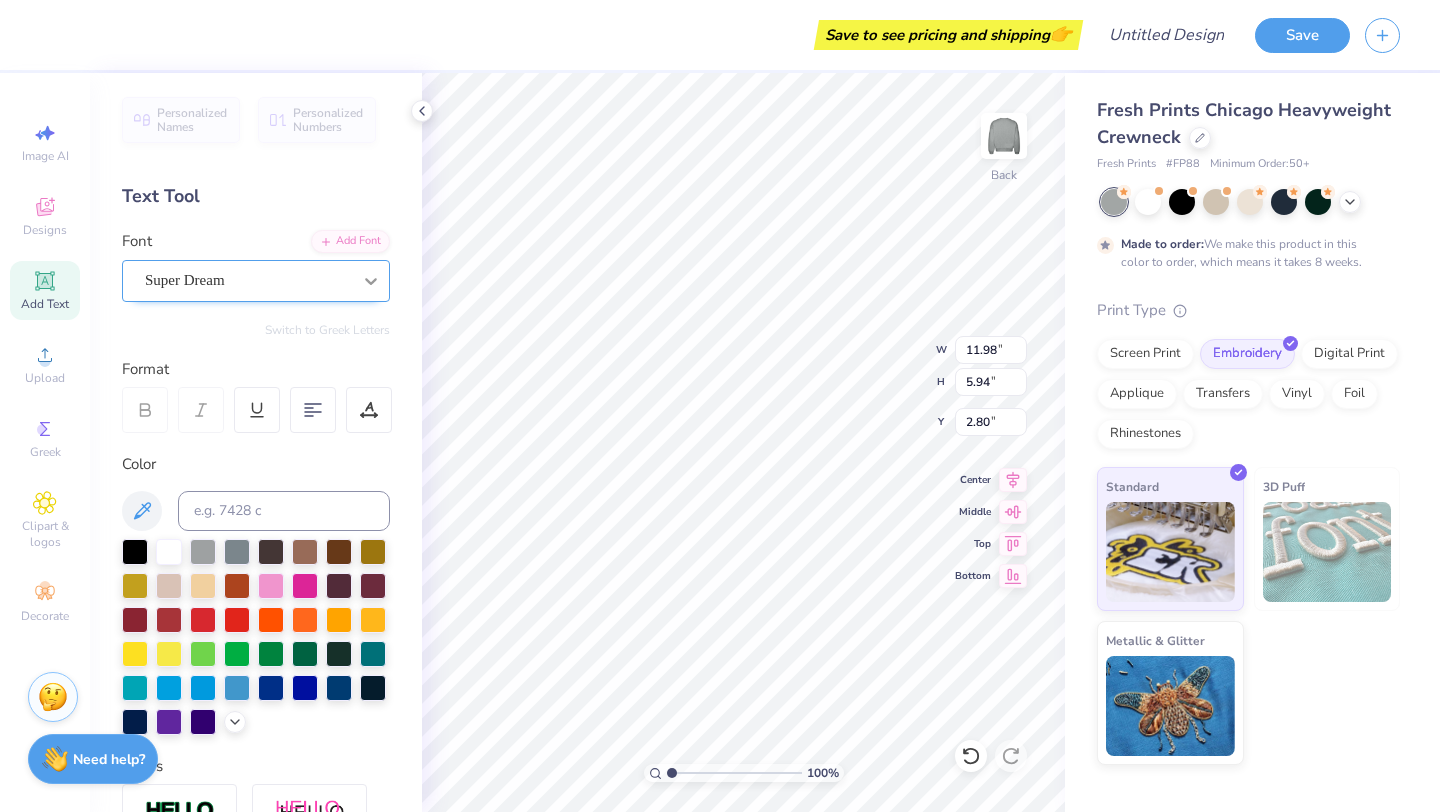 click 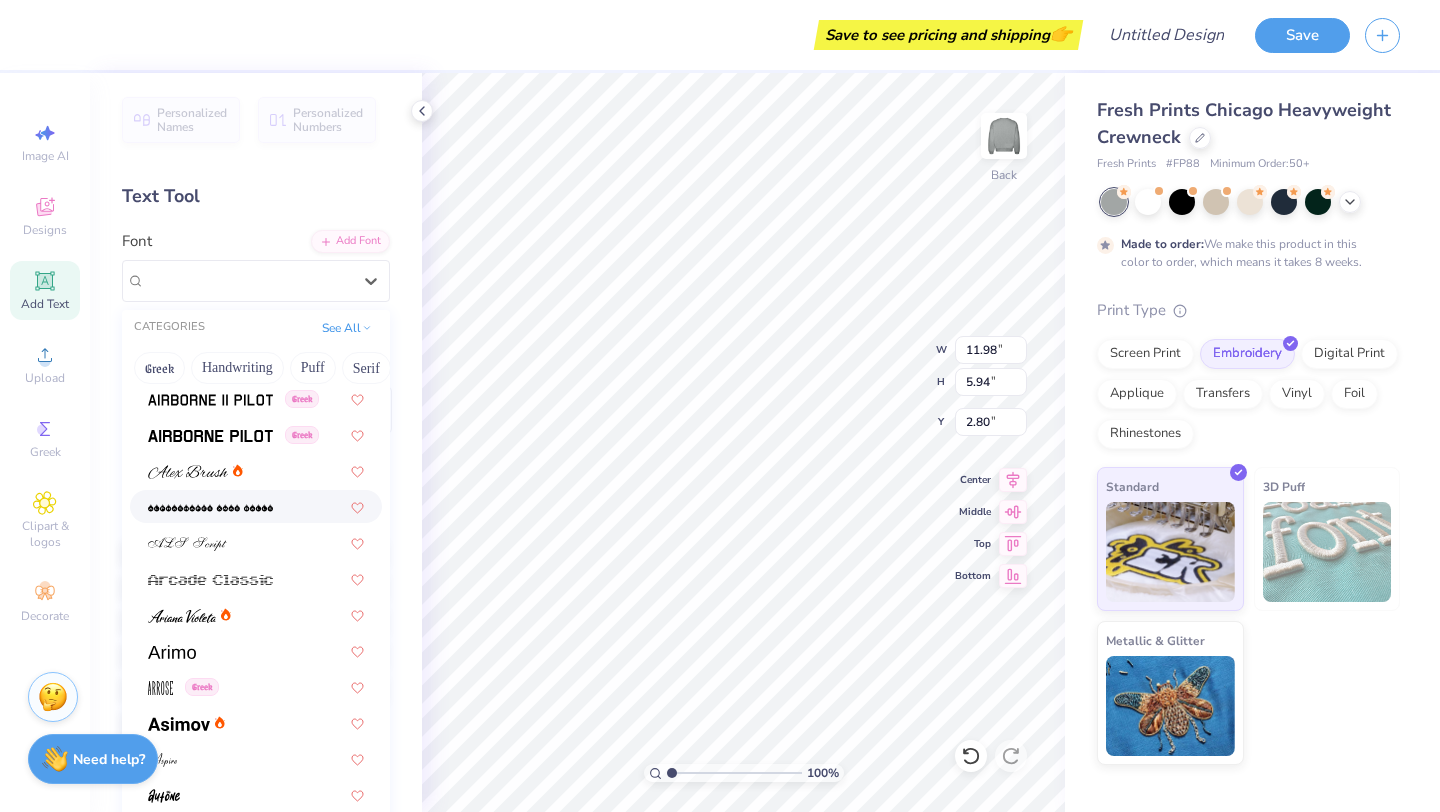 scroll, scrollTop: 438, scrollLeft: 0, axis: vertical 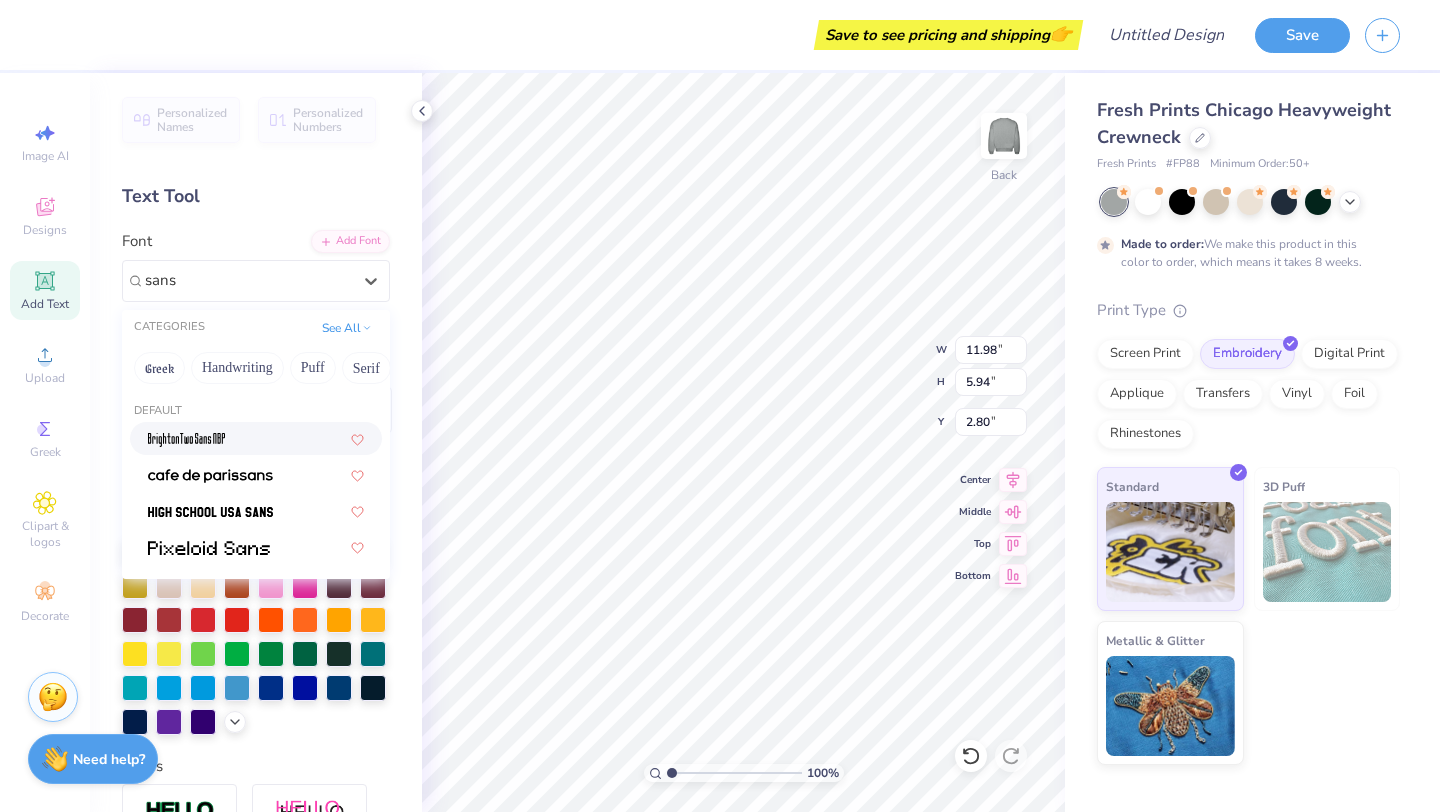 type on "sans" 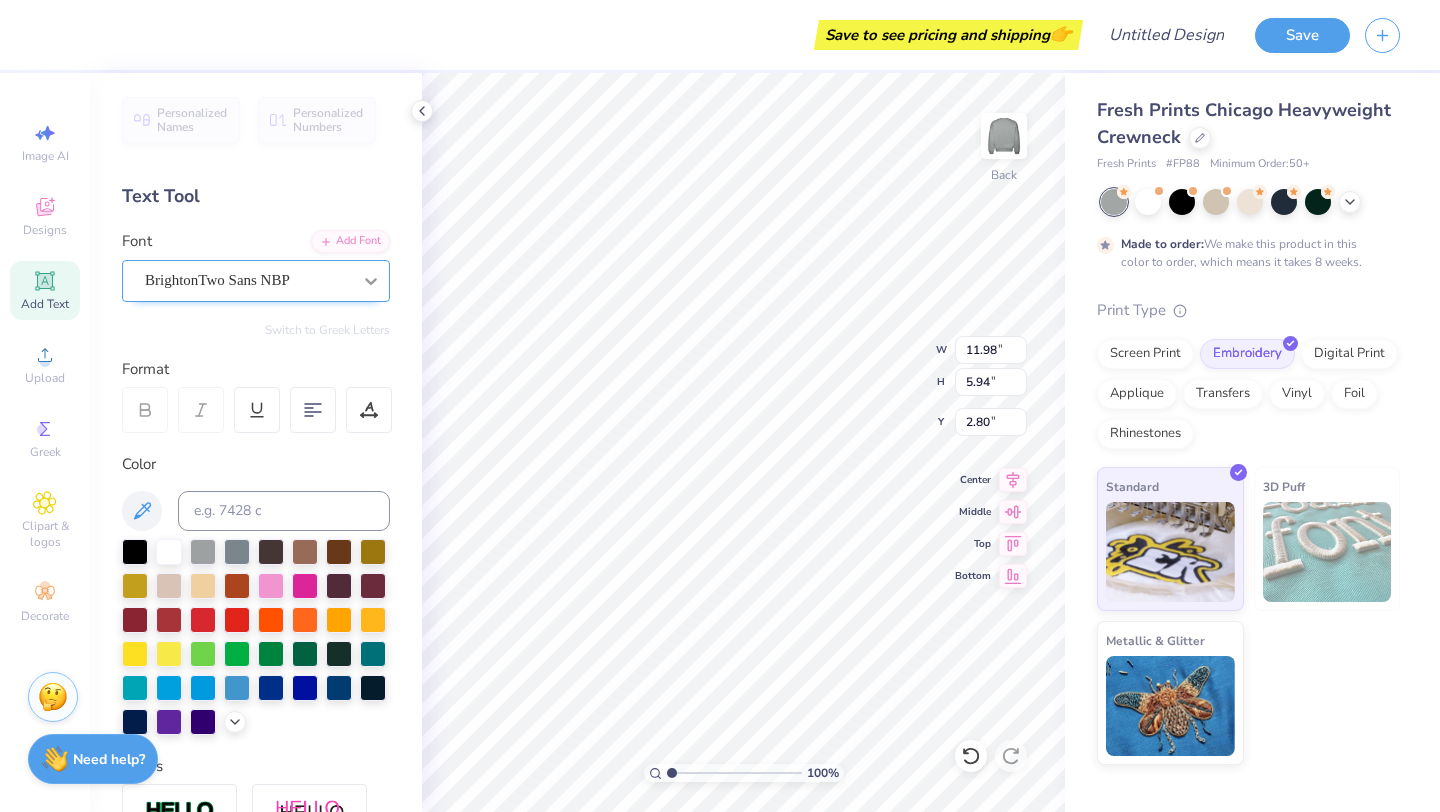 type on "4.51" 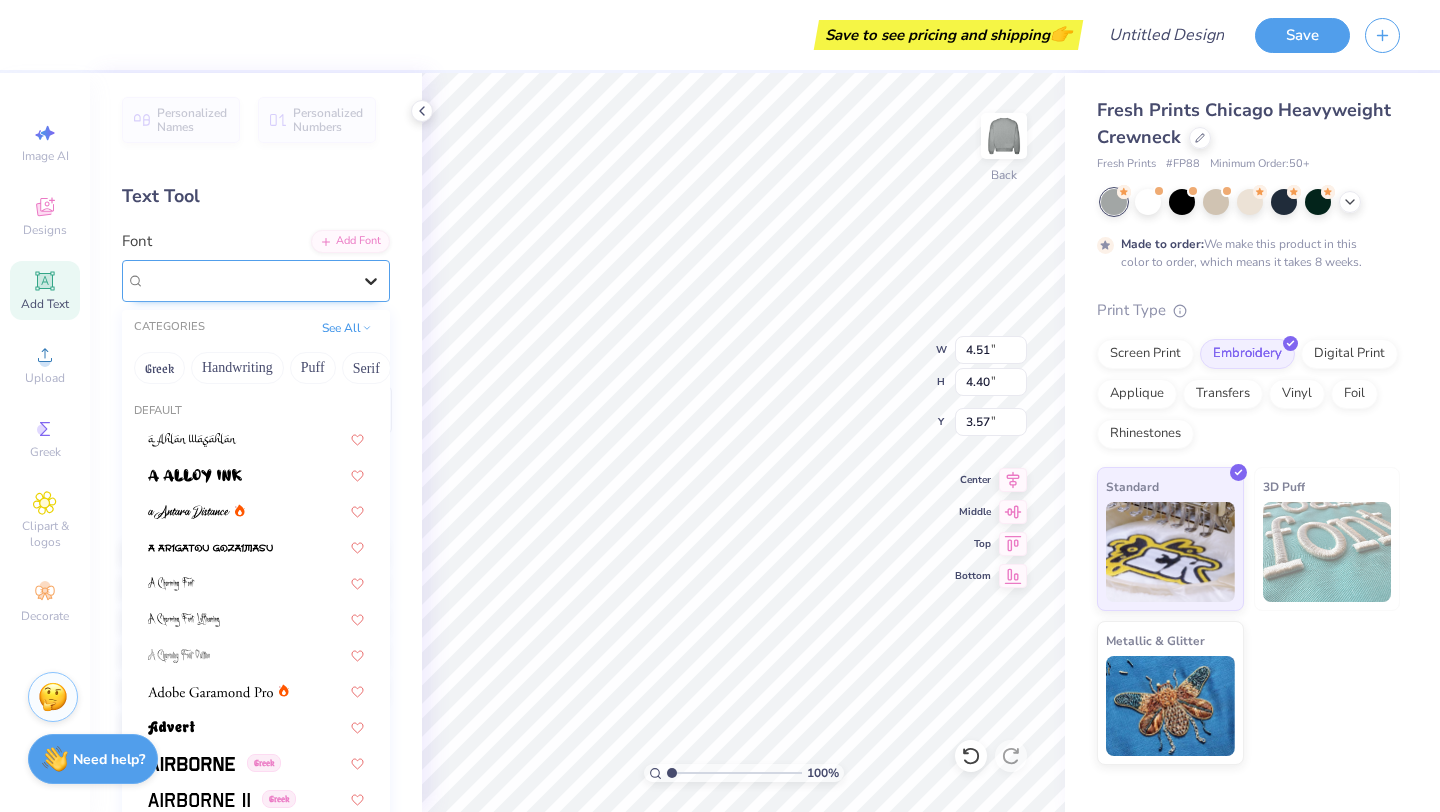 click 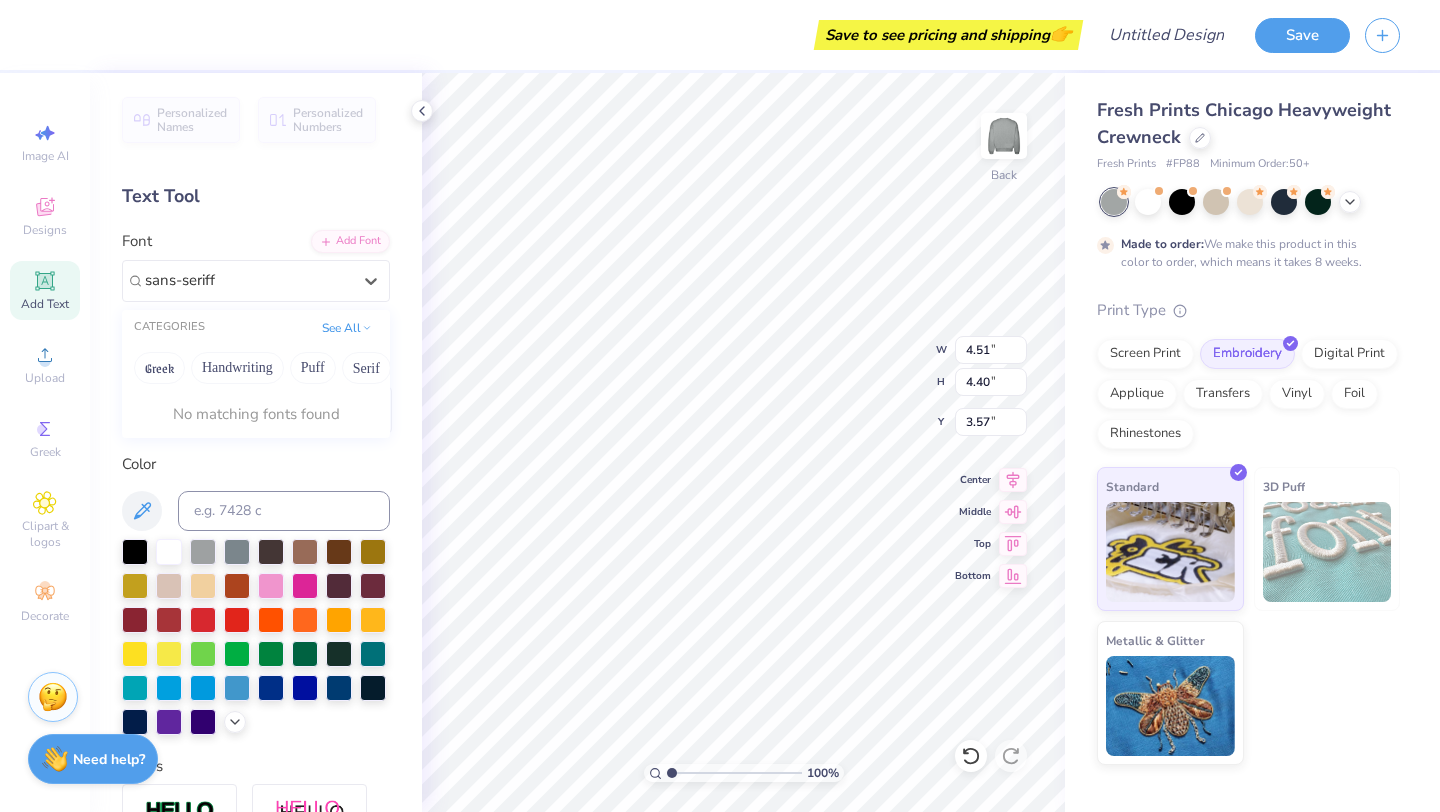 type on "sans-seriff" 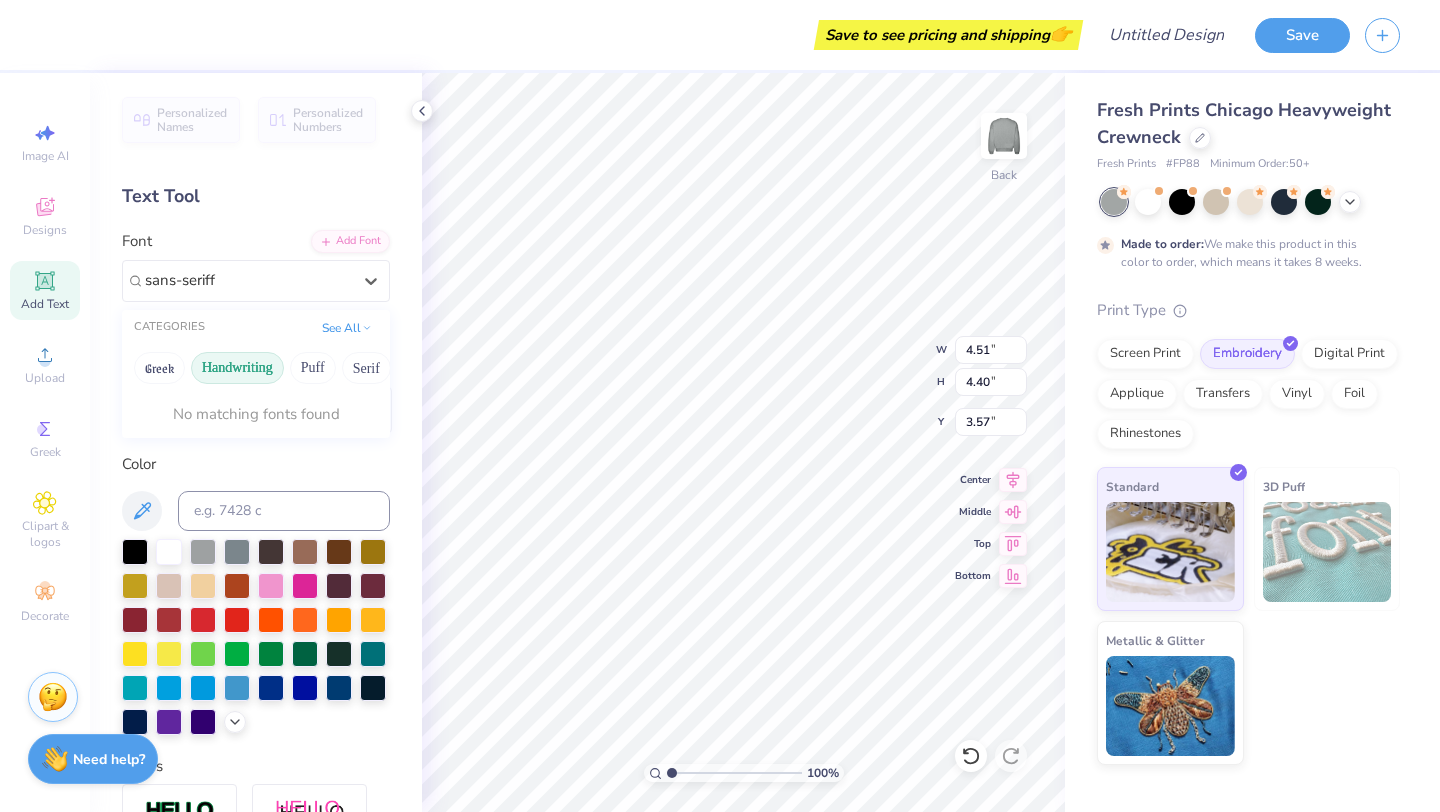 click on "Handwriting" at bounding box center (237, 368) 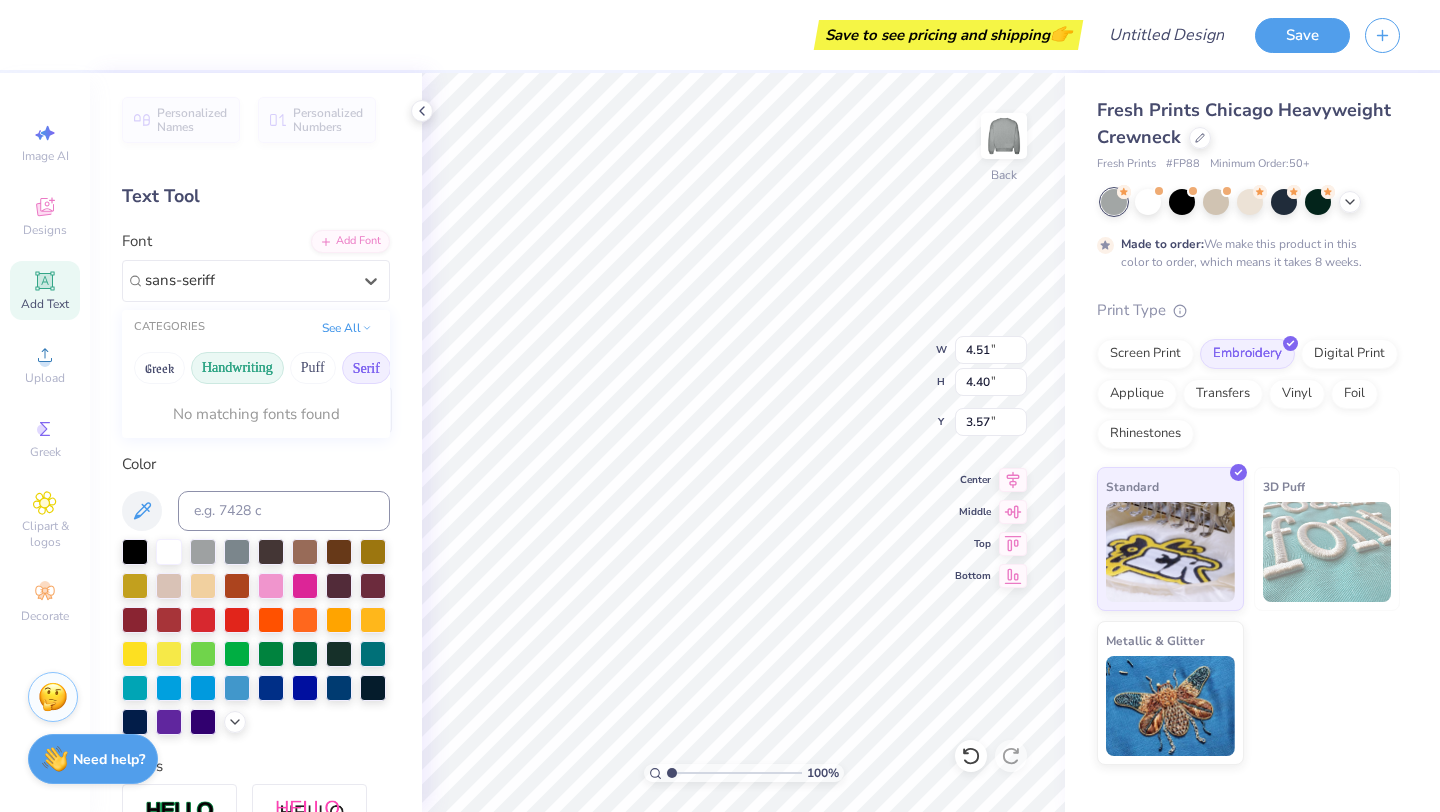 click on "Serif" at bounding box center (366, 368) 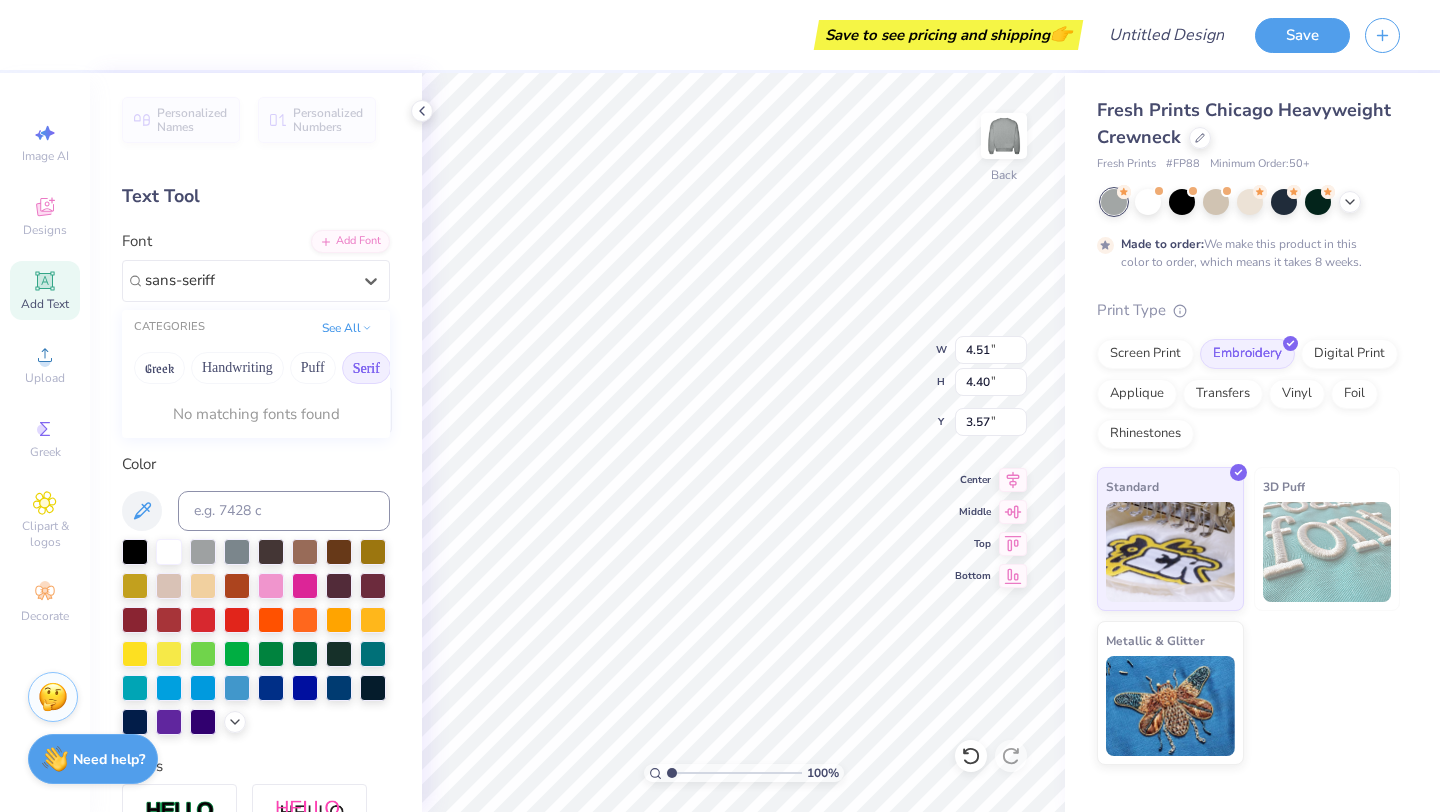 click on "Serif" at bounding box center (366, 368) 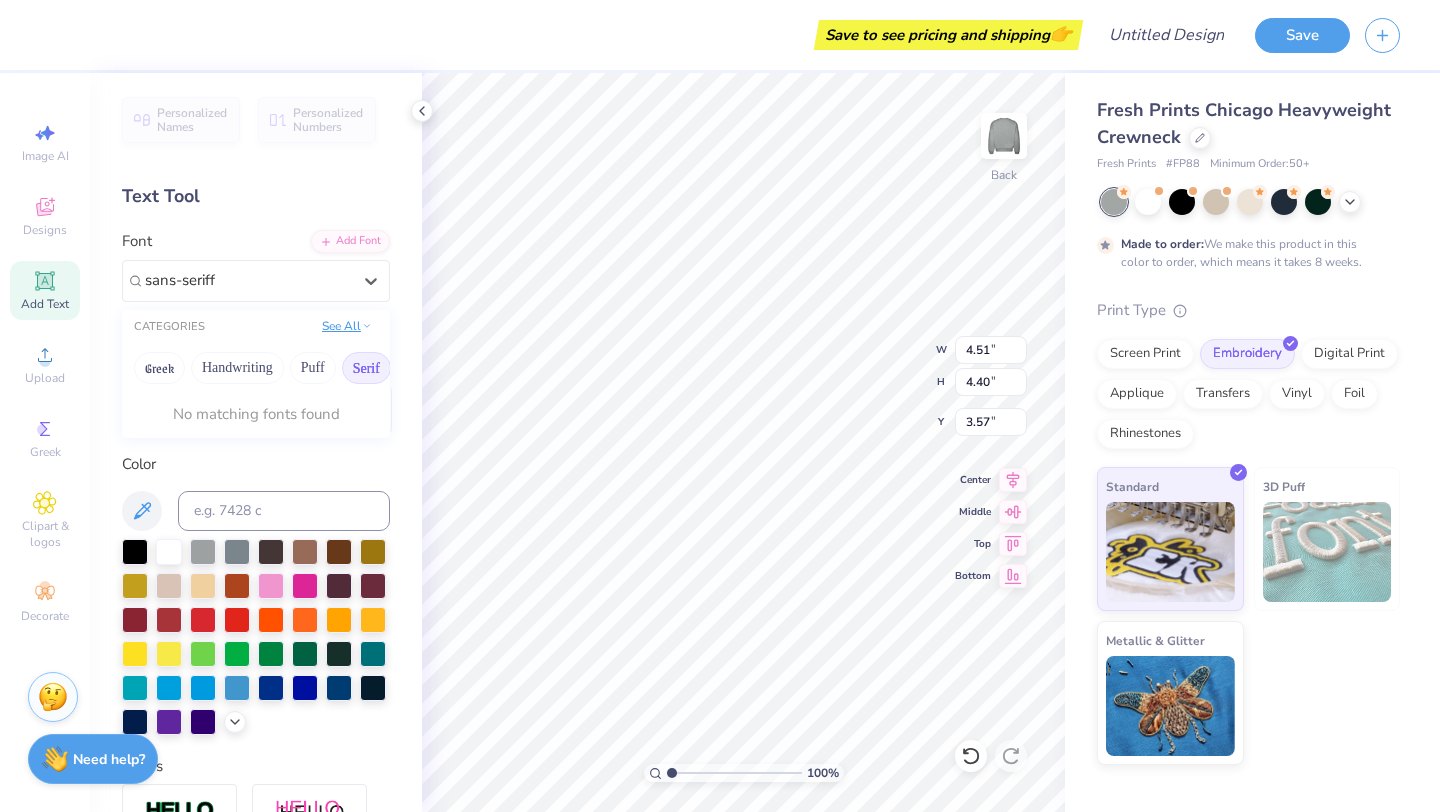 click on "See All" at bounding box center [347, 326] 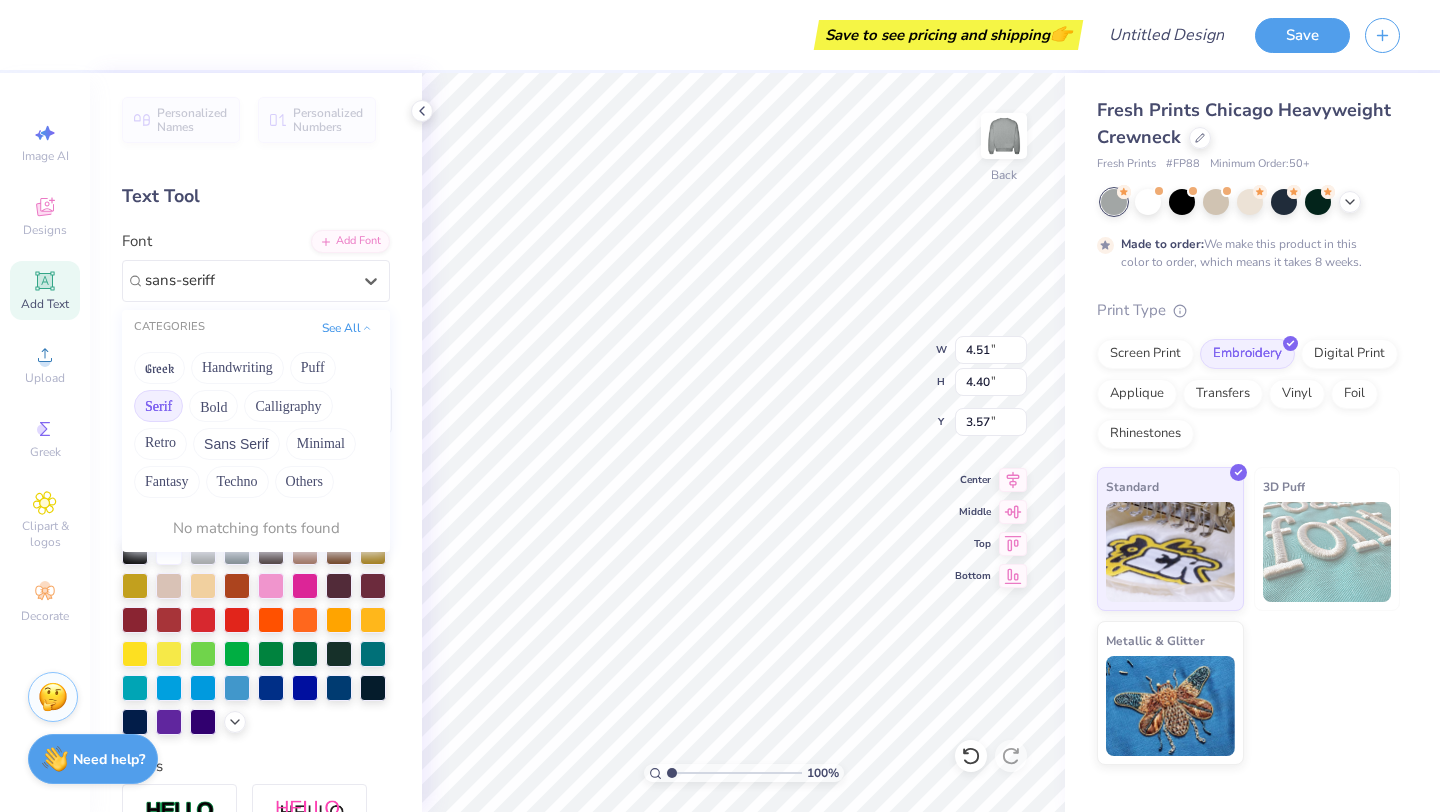 click on "Serif" at bounding box center [158, 406] 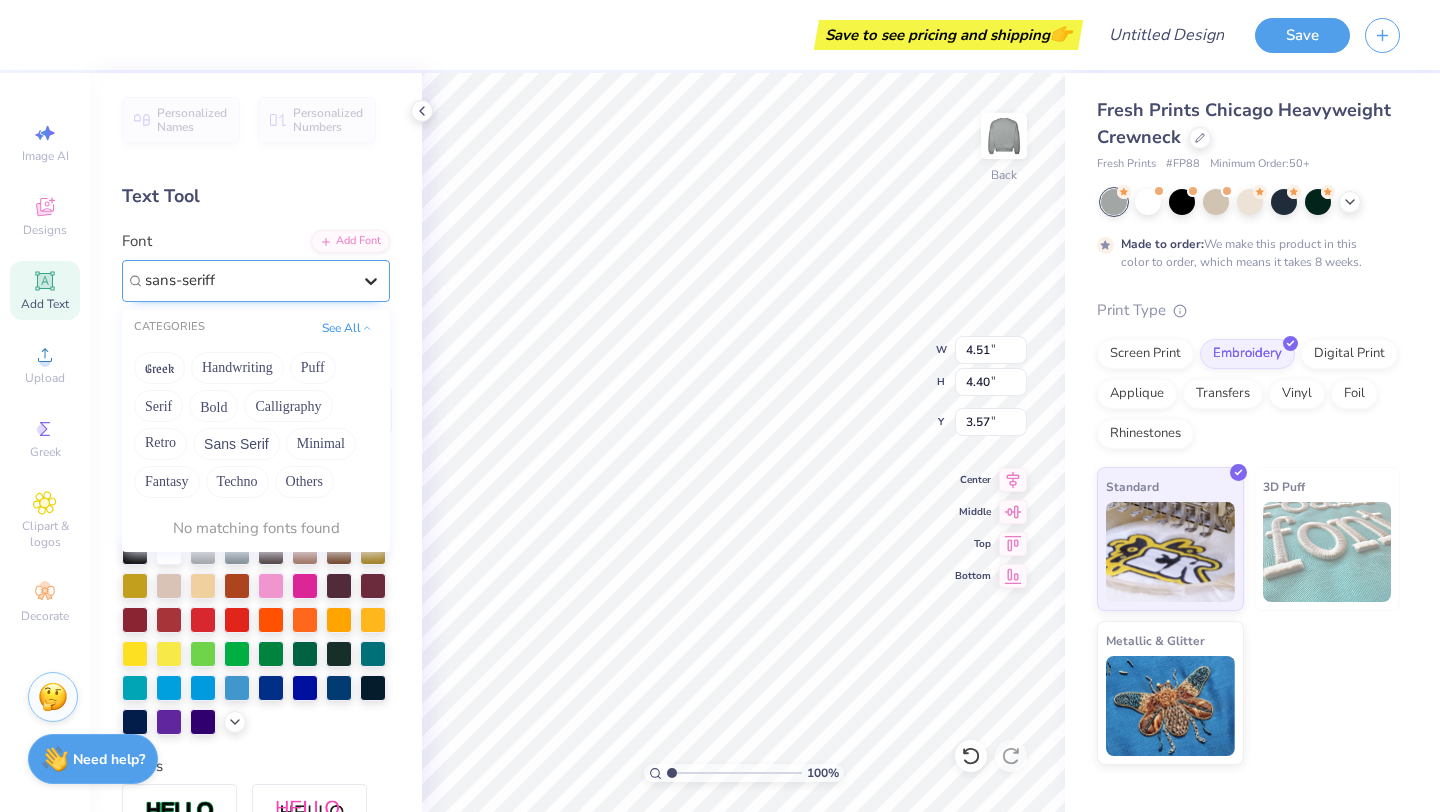 type 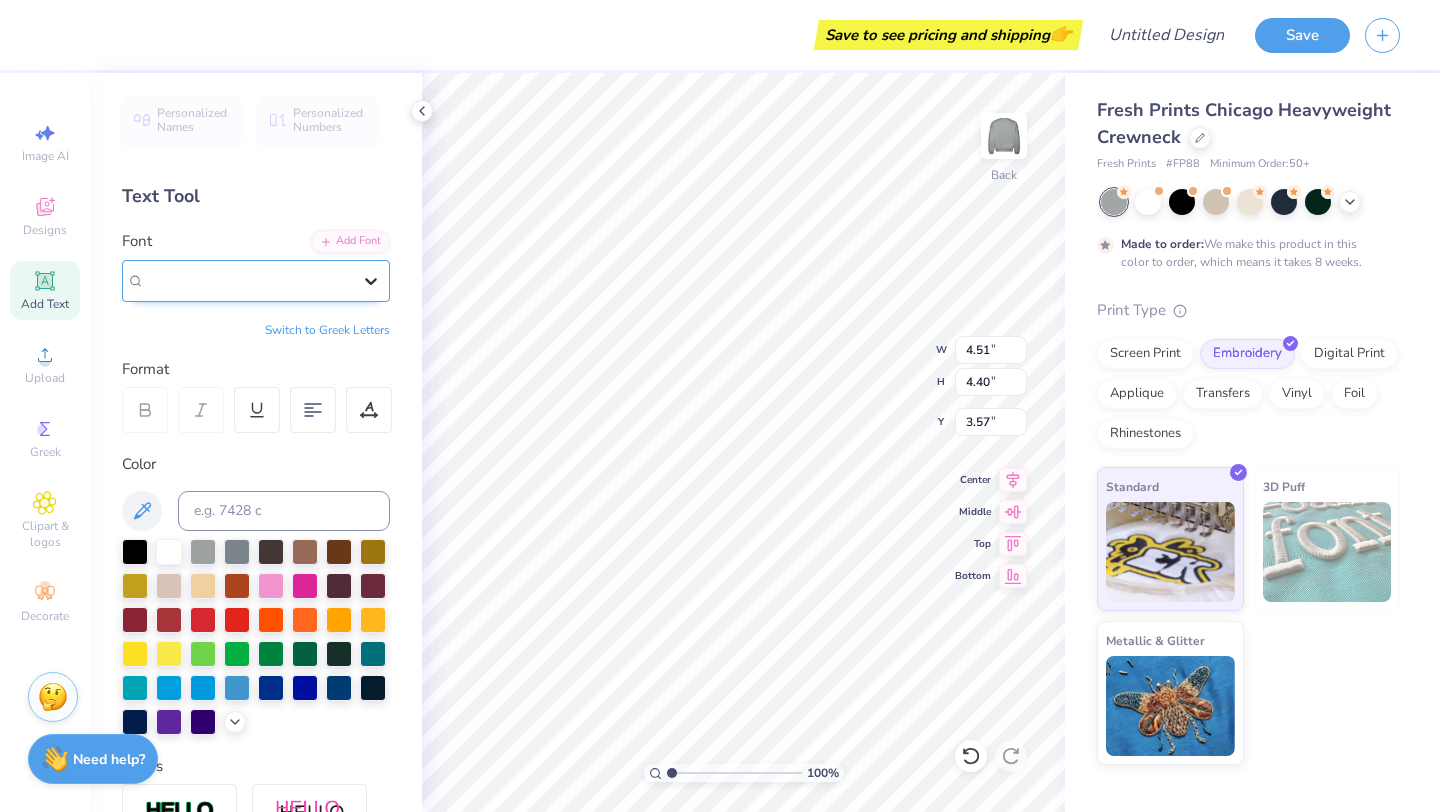 click 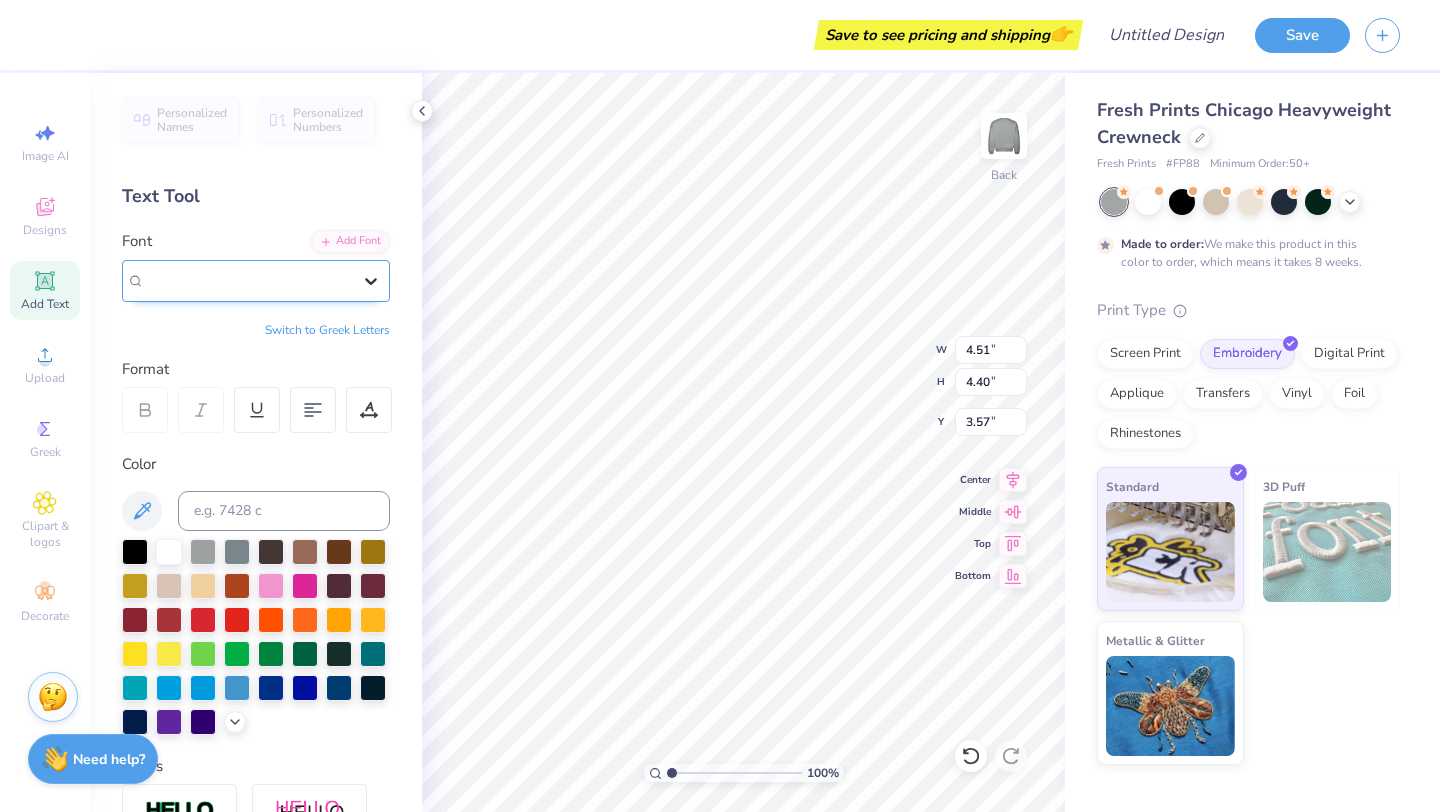 click 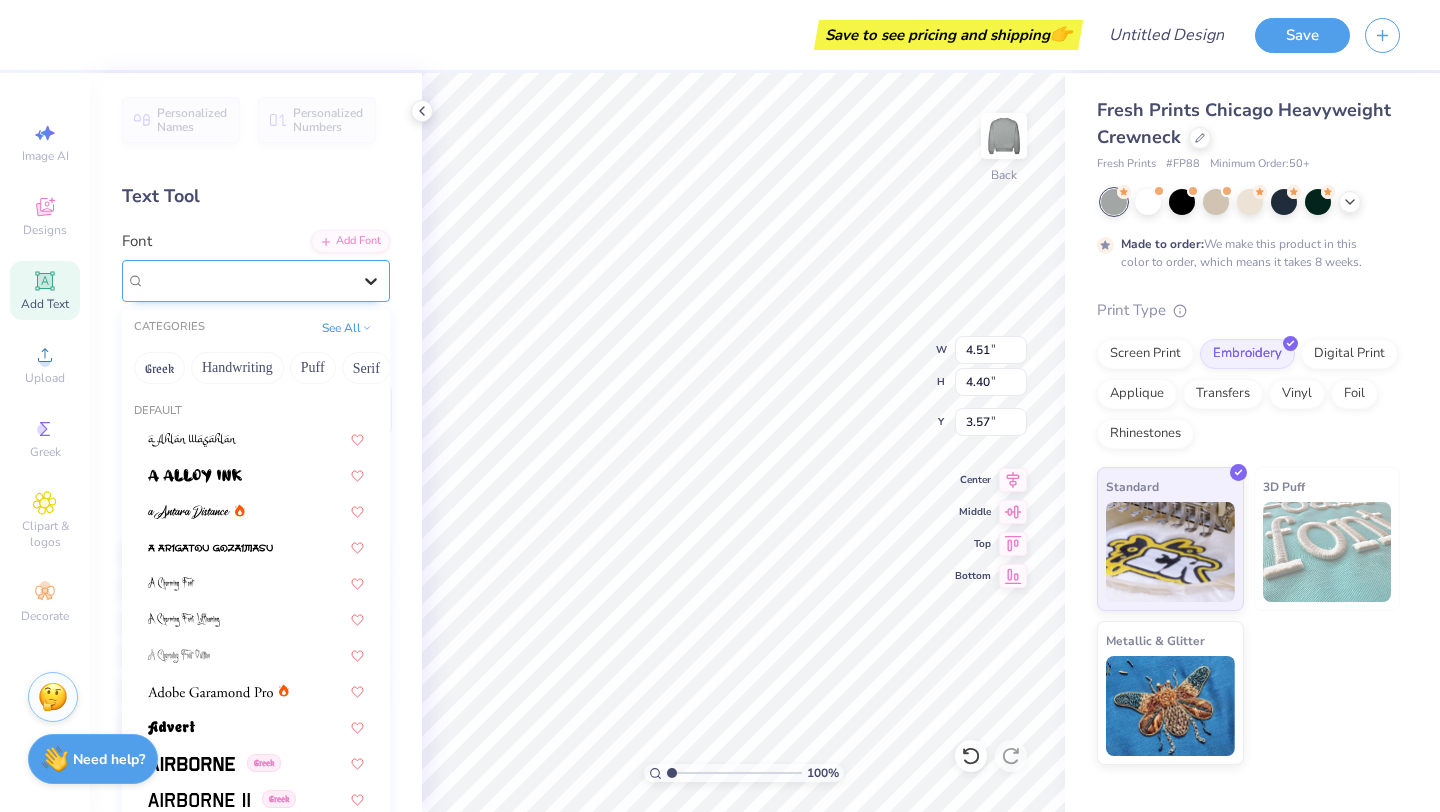 click 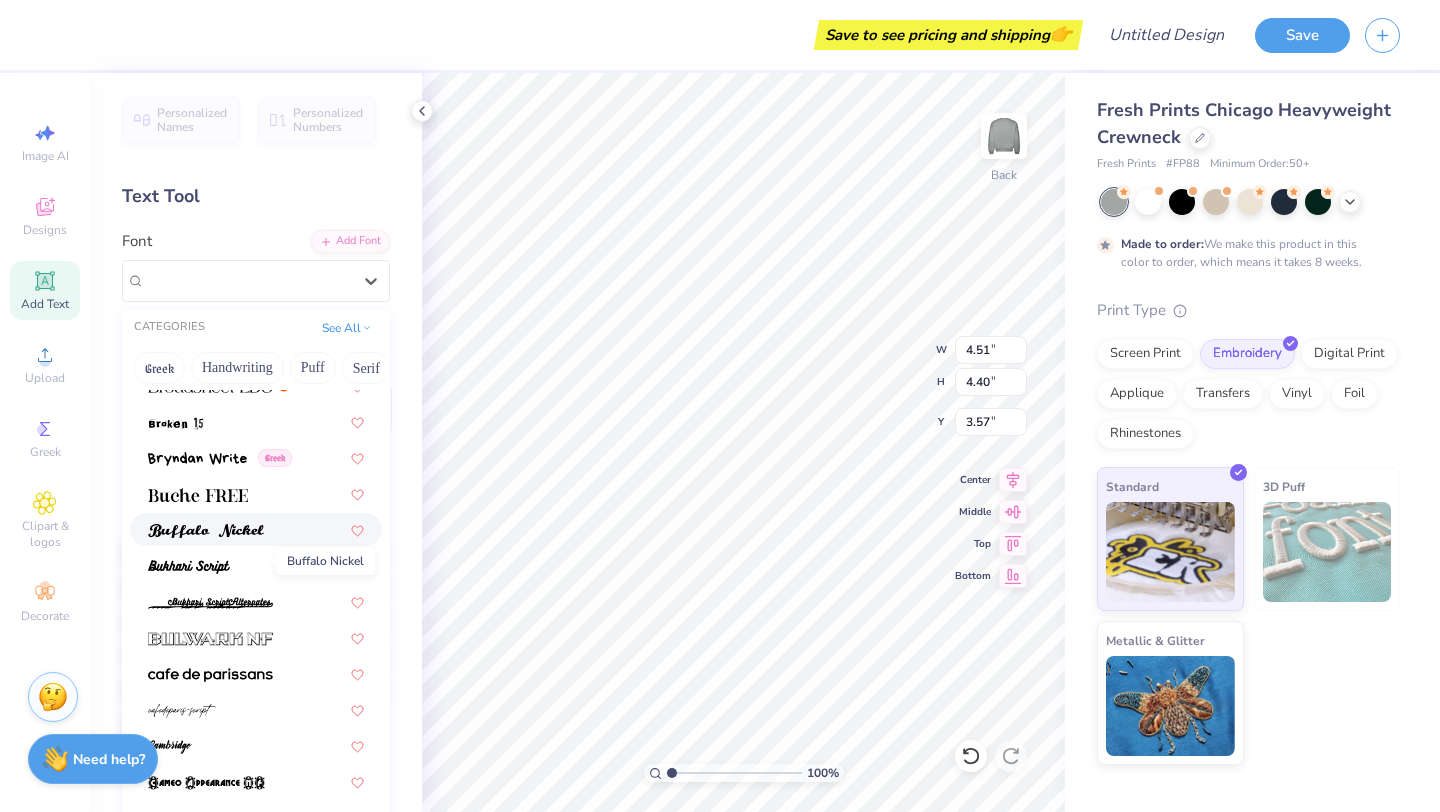 scroll, scrollTop: 1747, scrollLeft: 0, axis: vertical 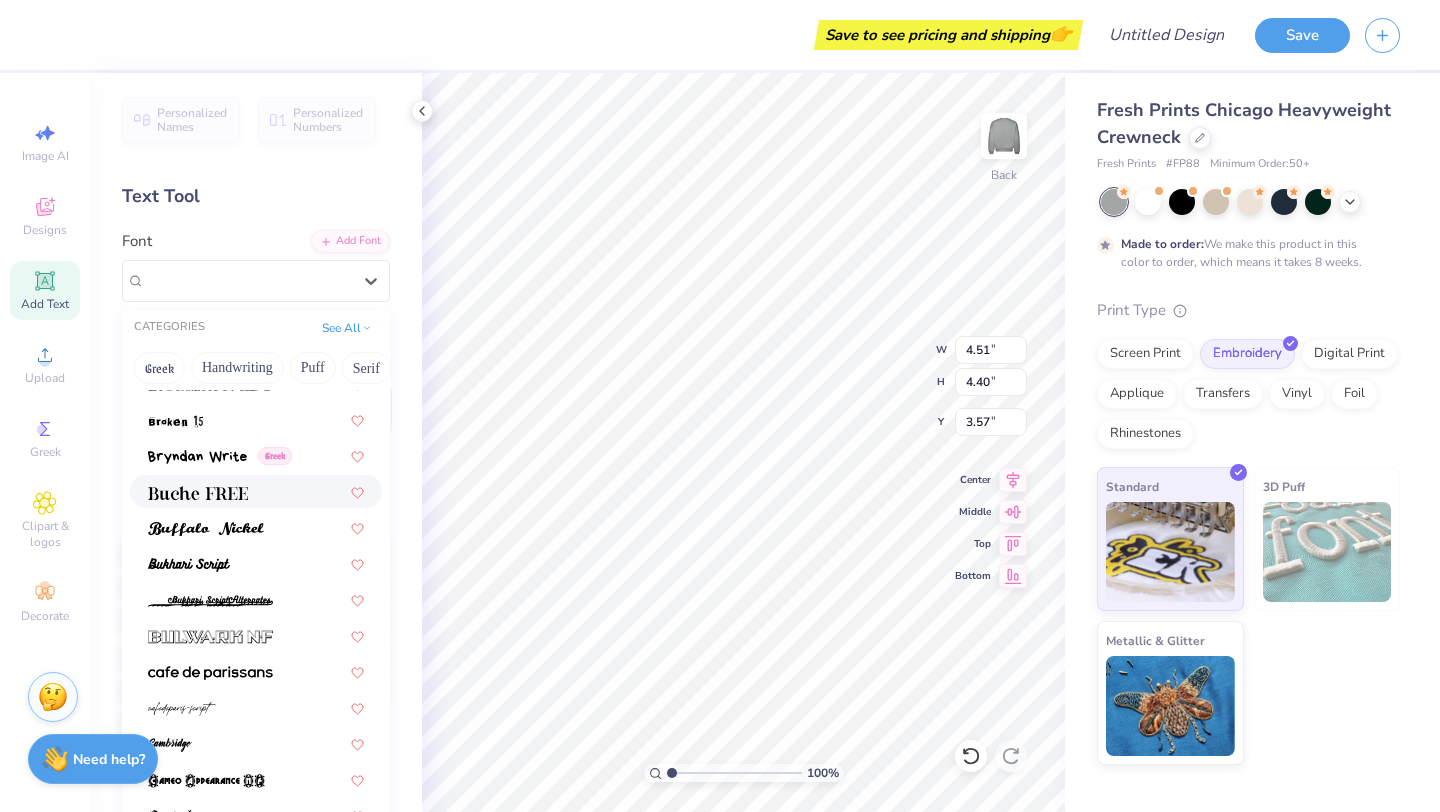 click at bounding box center (198, 493) 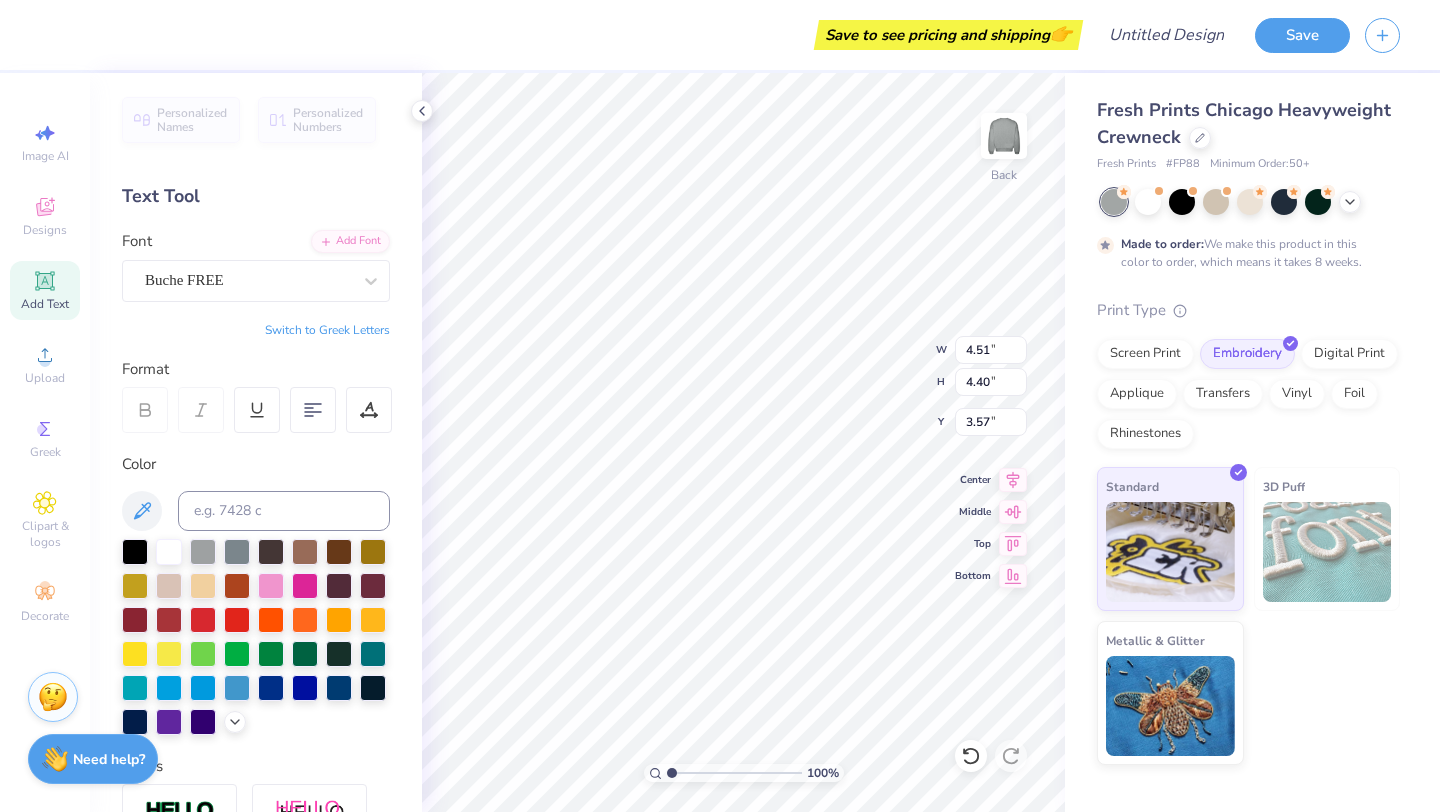 type on "12.72" 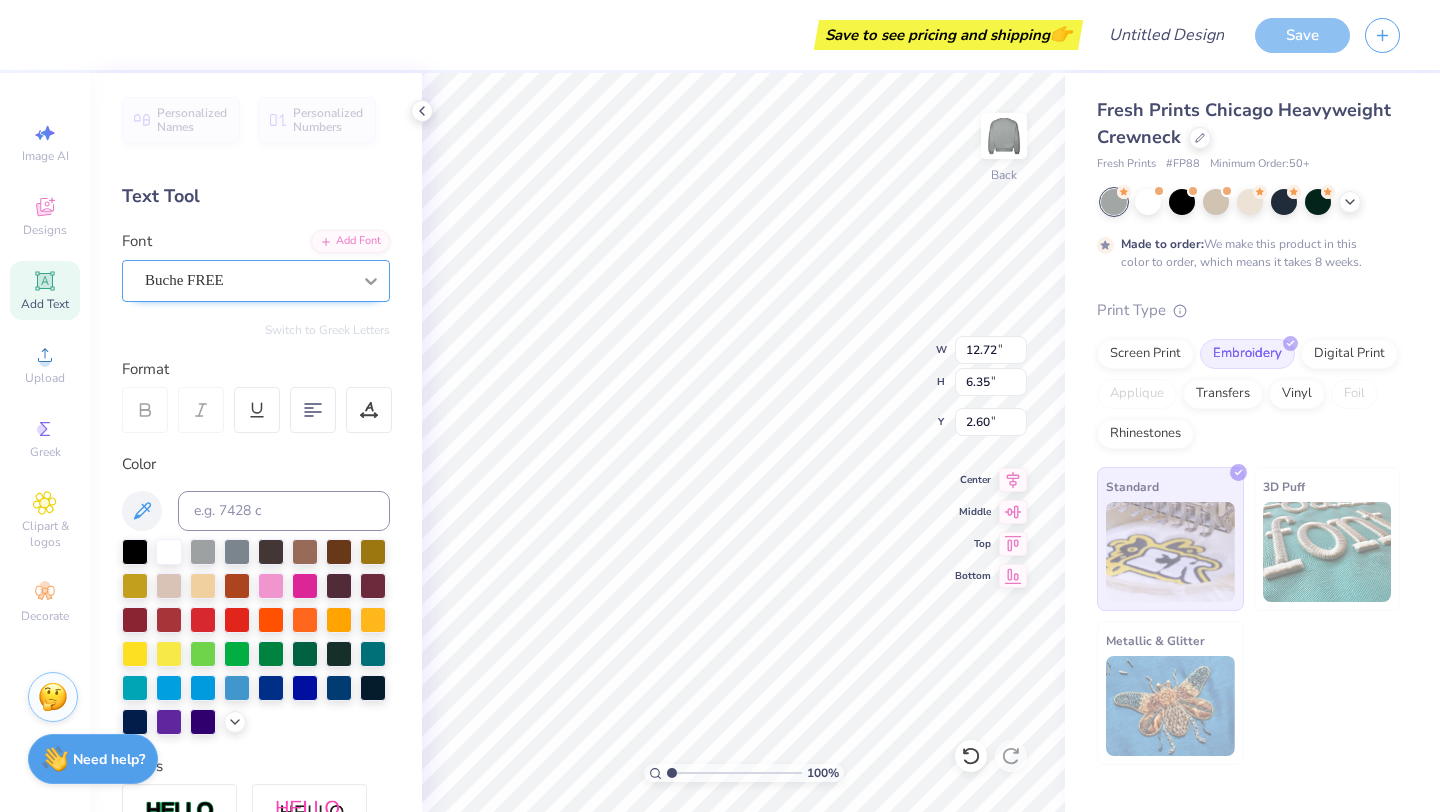 click 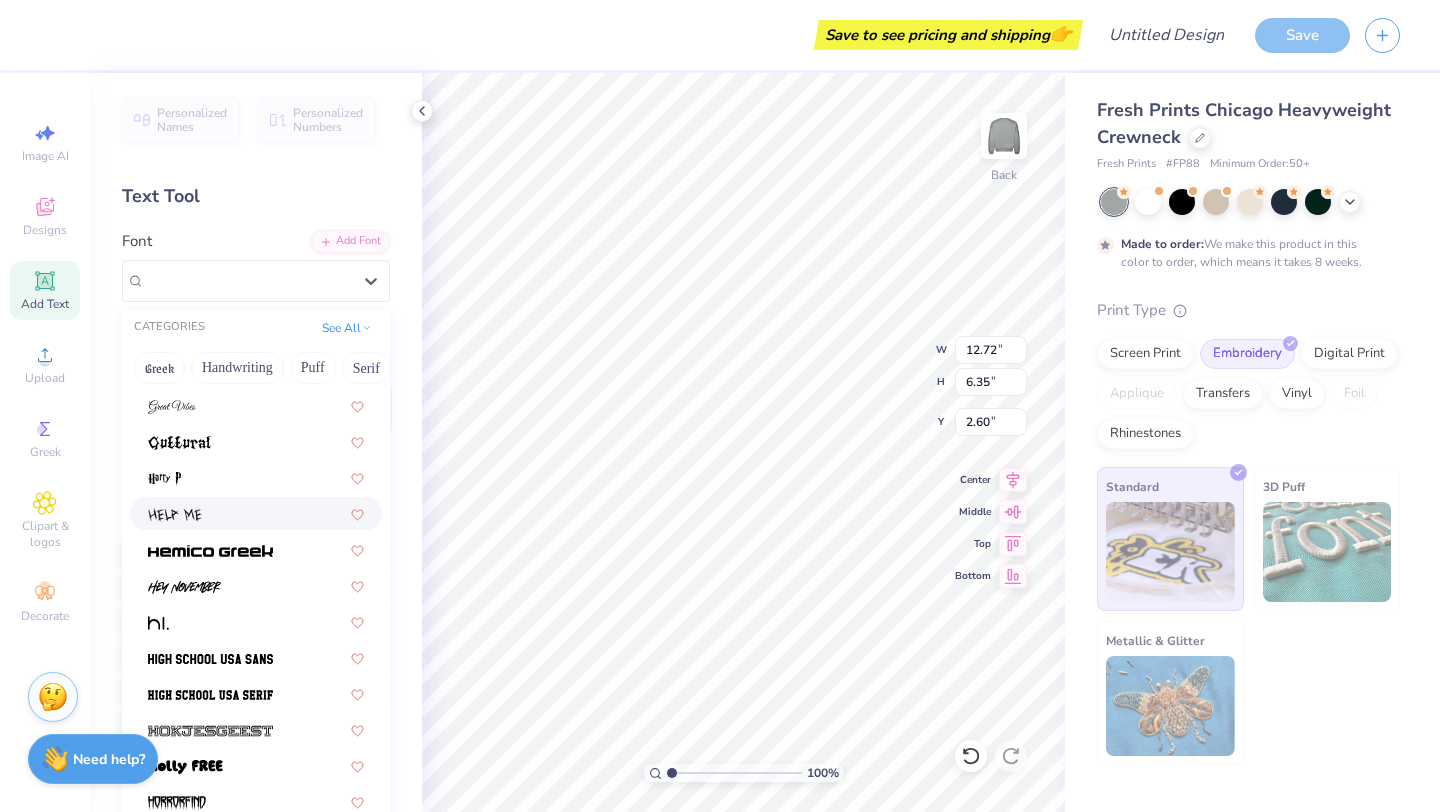 scroll, scrollTop: 4823, scrollLeft: 0, axis: vertical 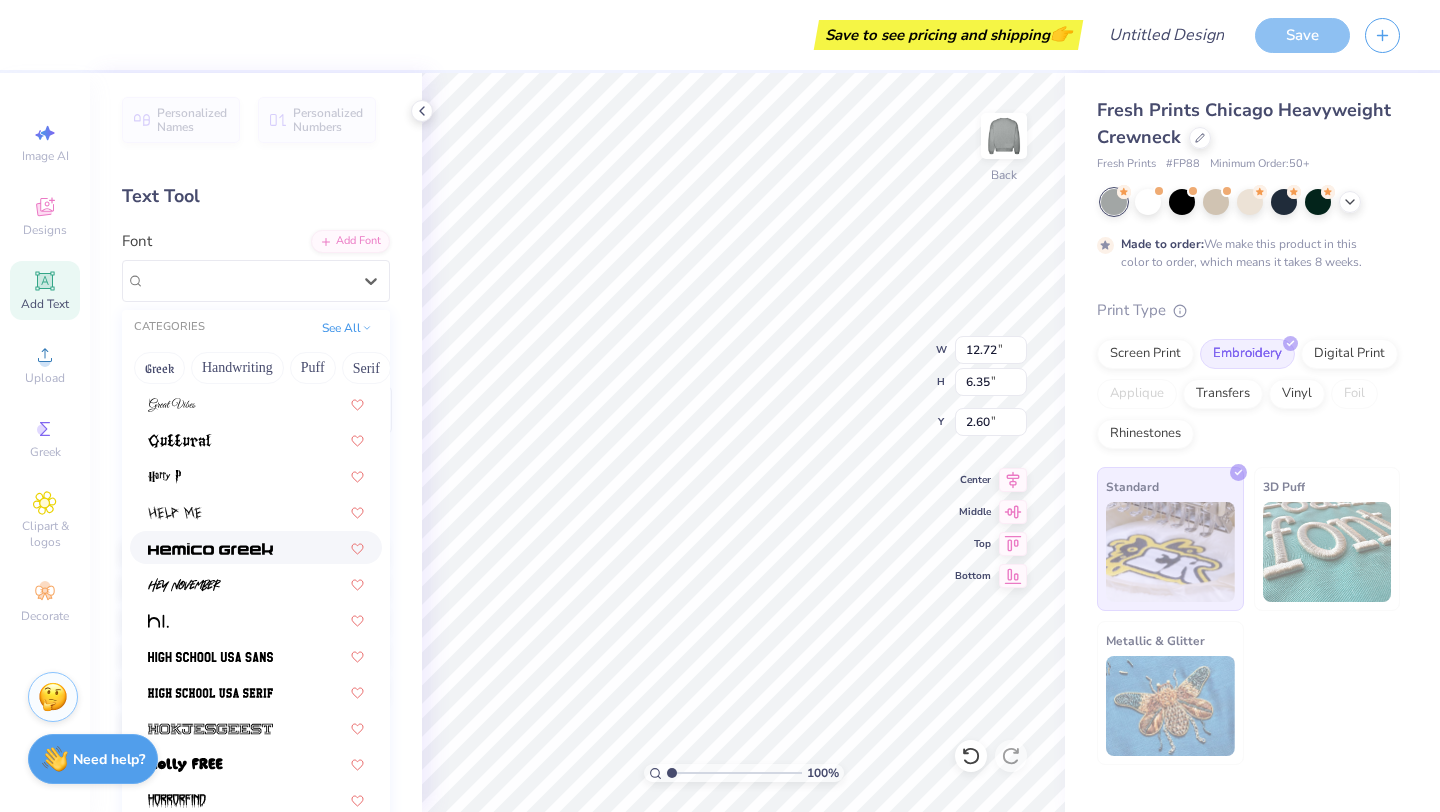 click at bounding box center (210, 549) 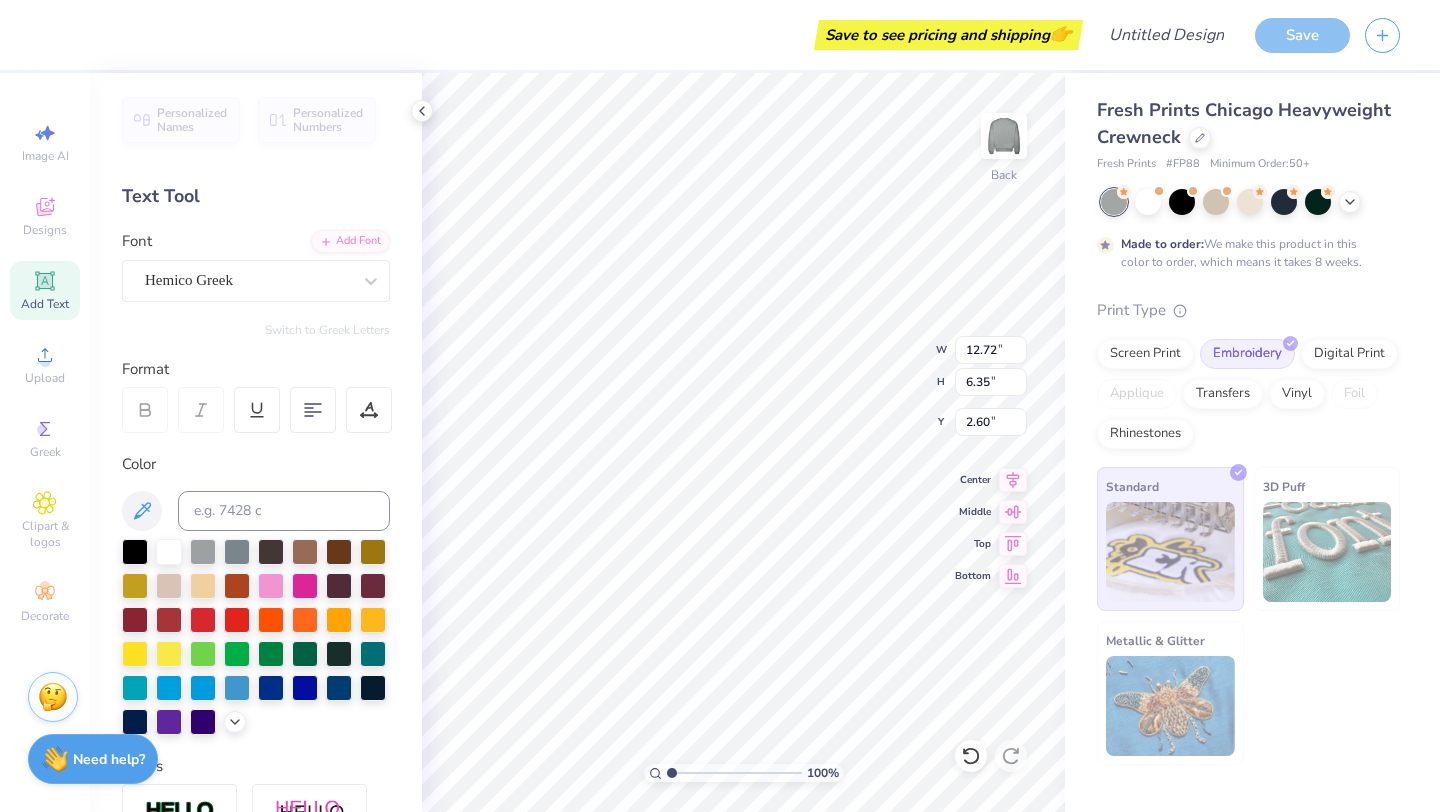 type on "11.69" 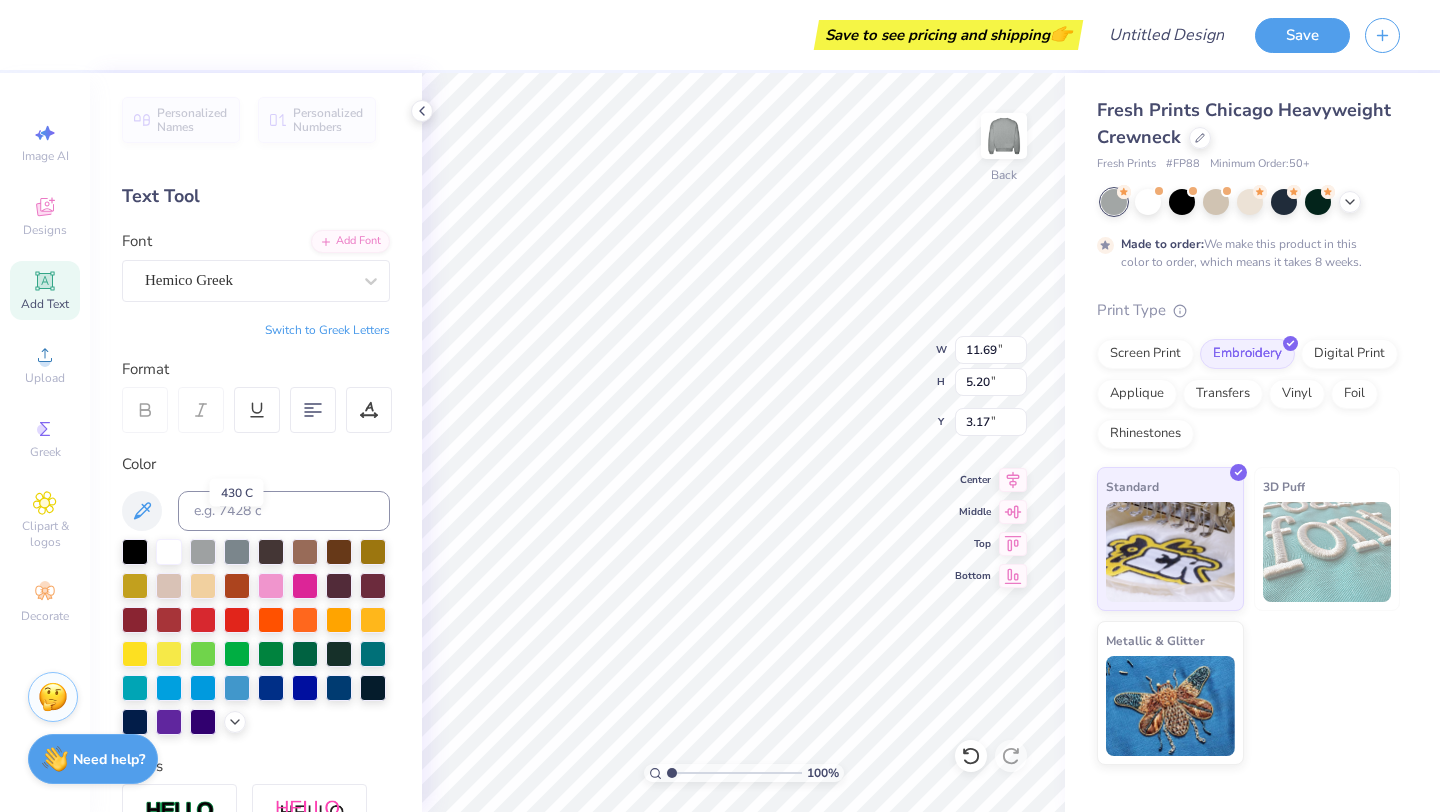 scroll, scrollTop: 110, scrollLeft: 0, axis: vertical 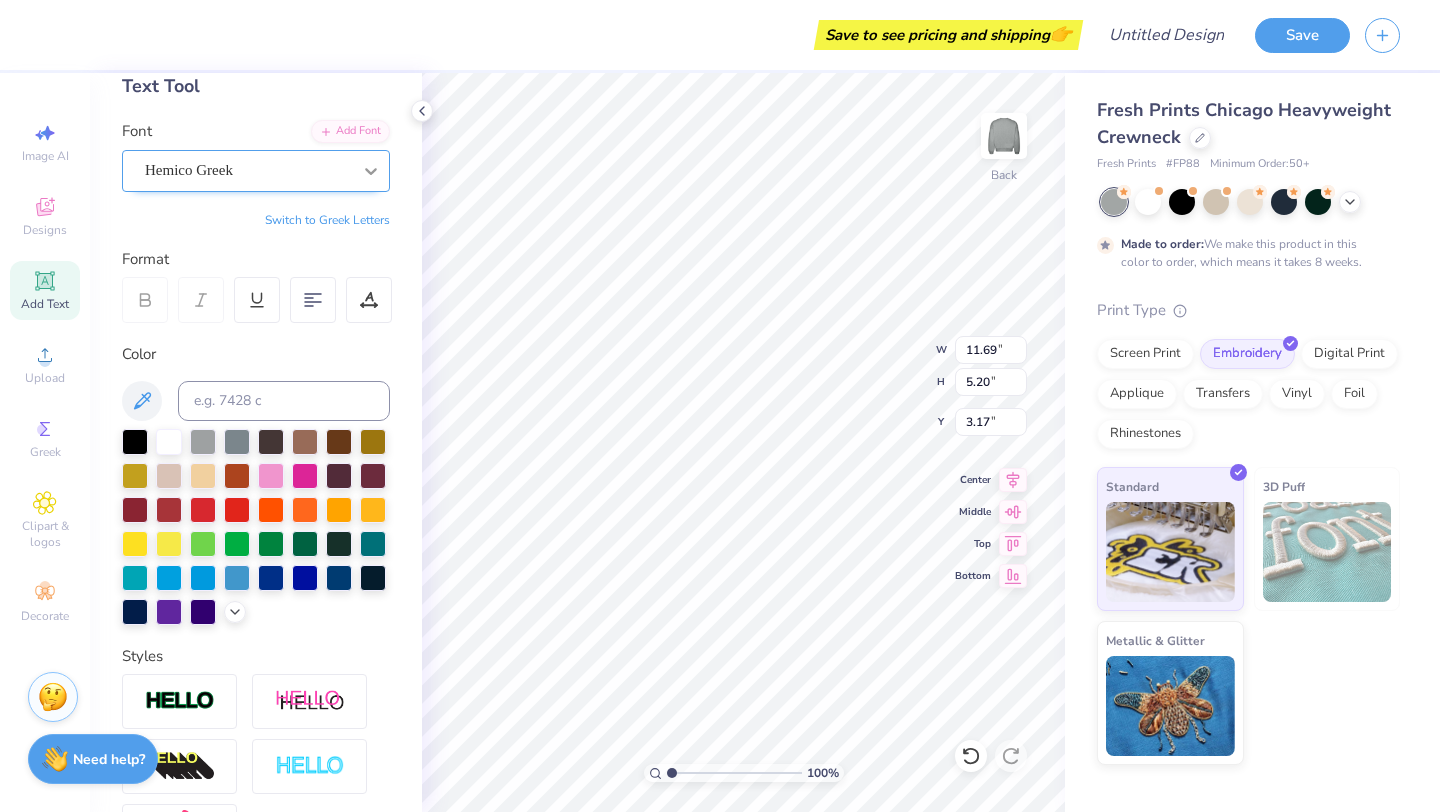click 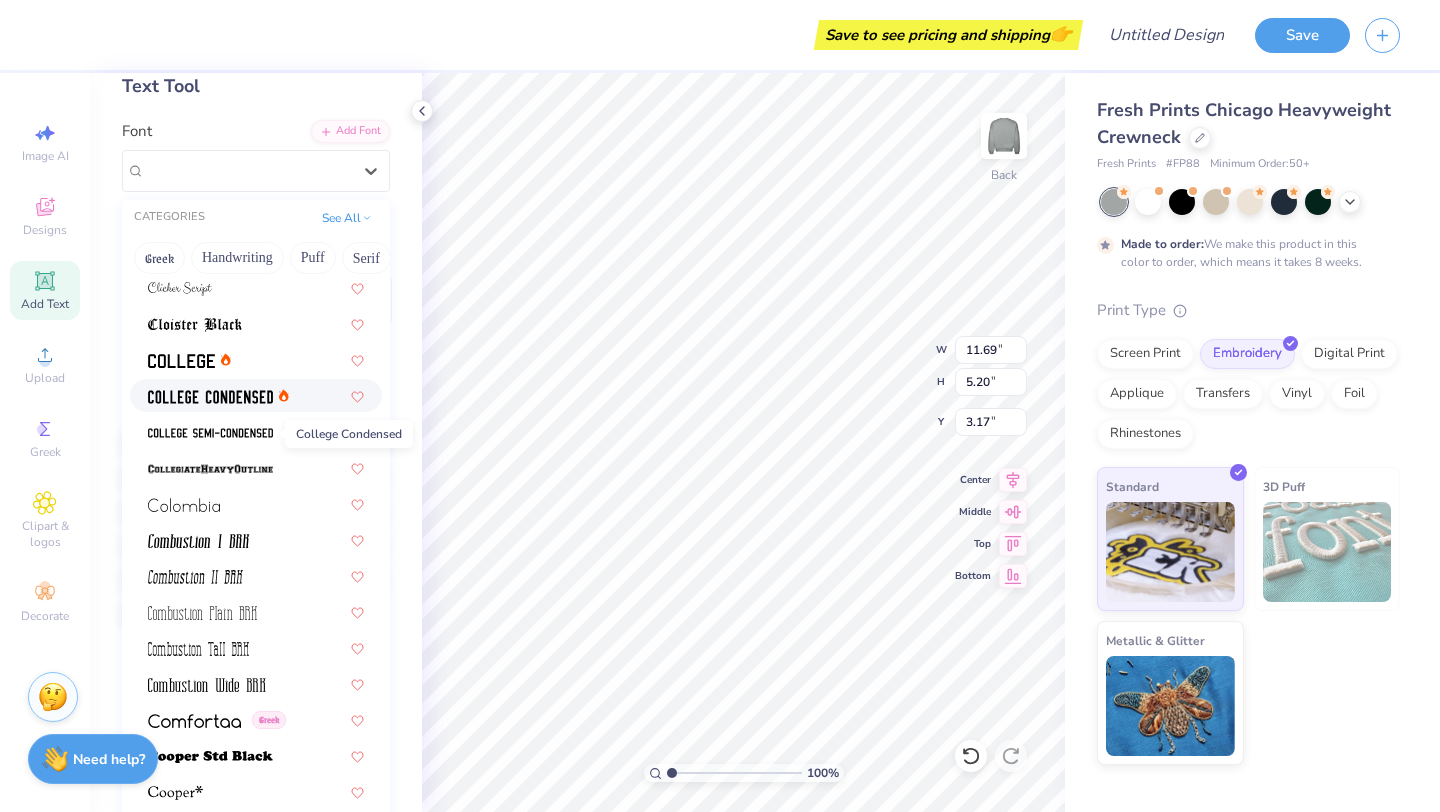 scroll, scrollTop: 2590, scrollLeft: 0, axis: vertical 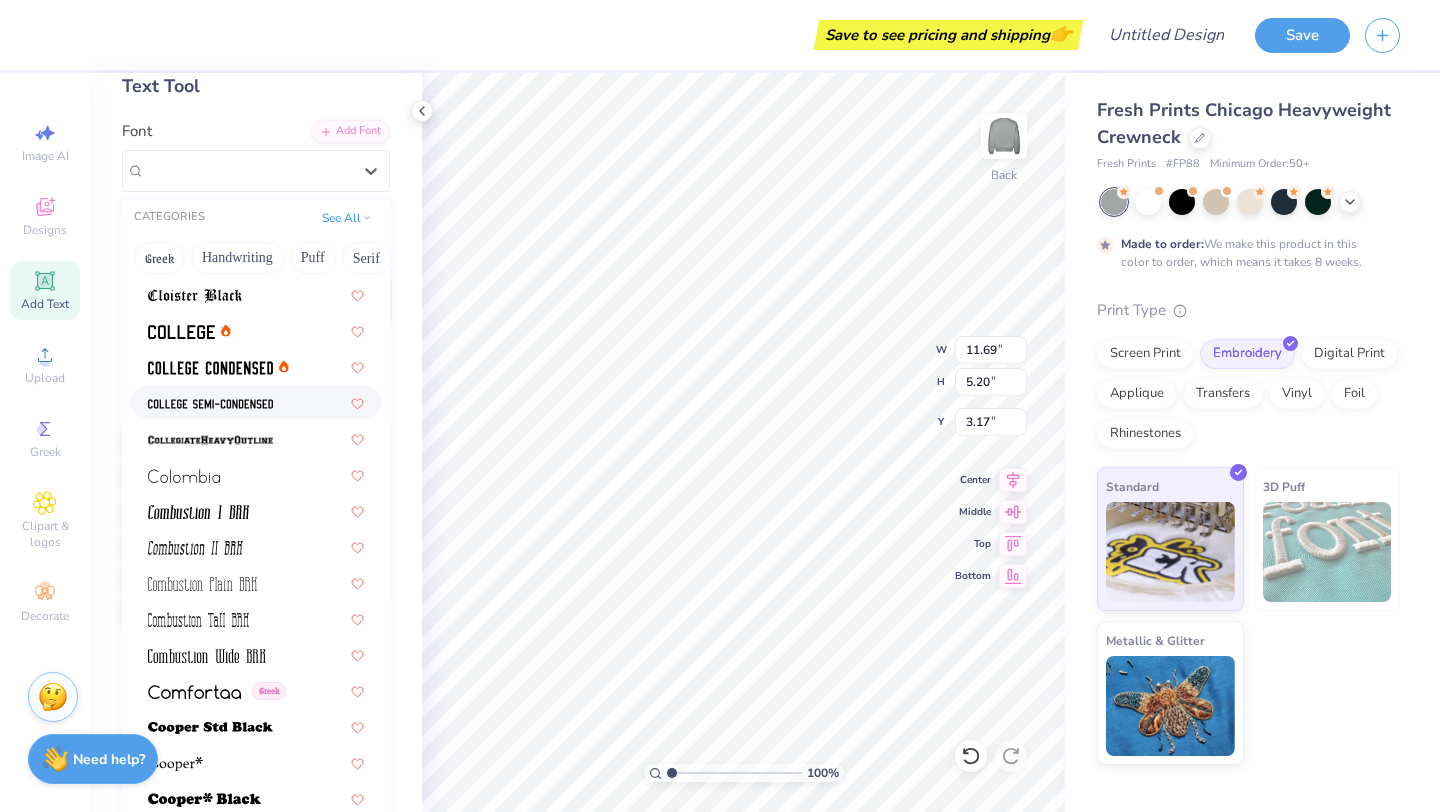 click at bounding box center (210, 404) 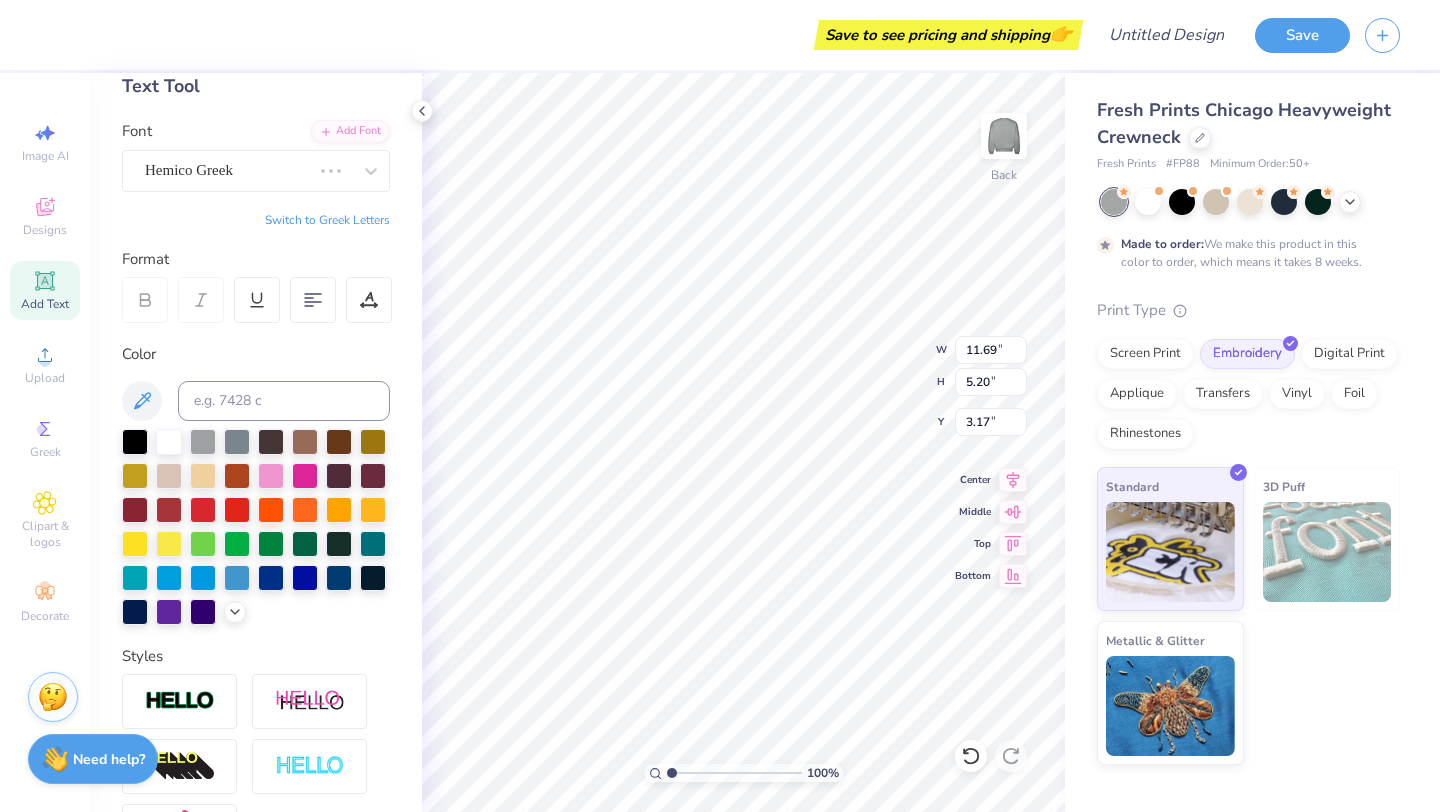 type on "9.77" 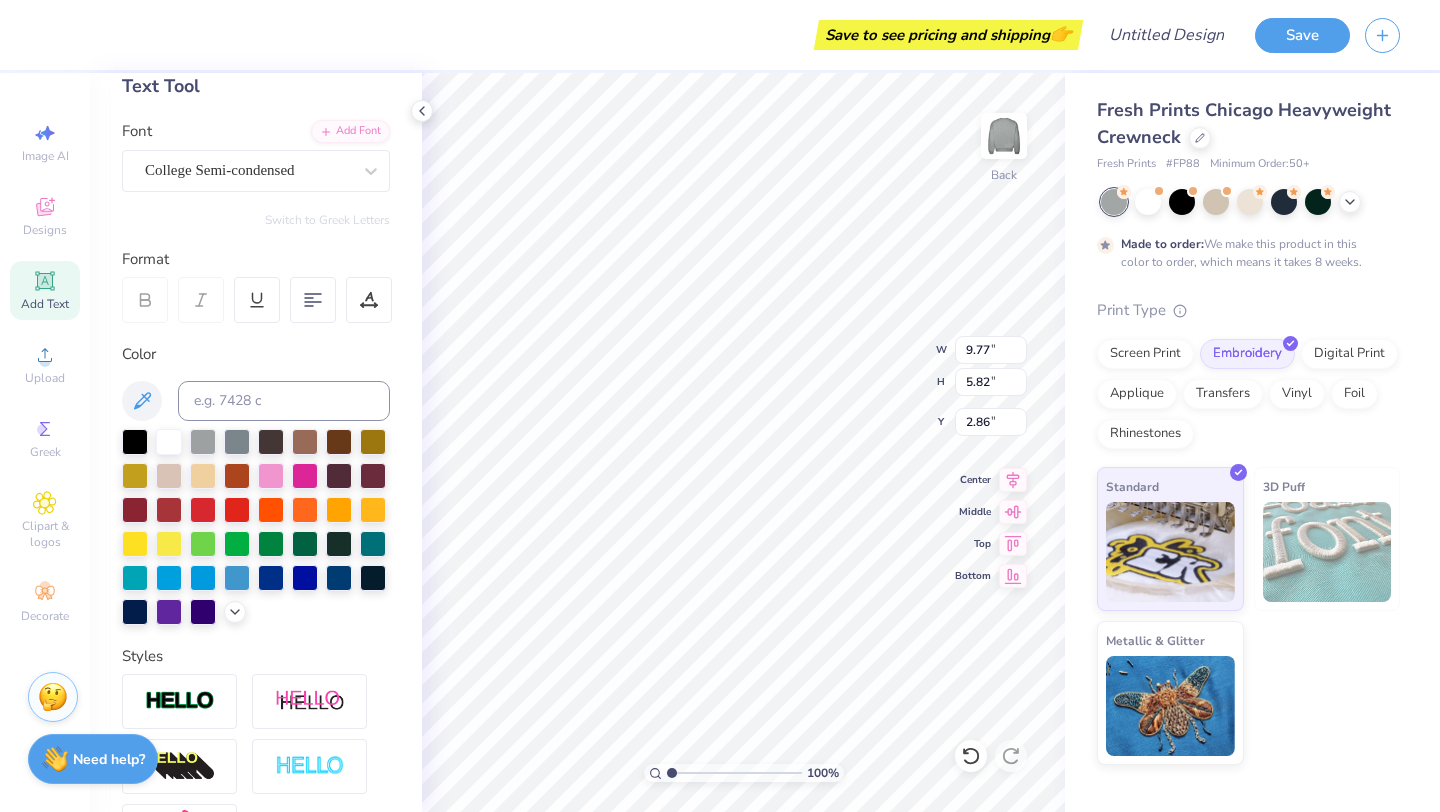 type on "11.75" 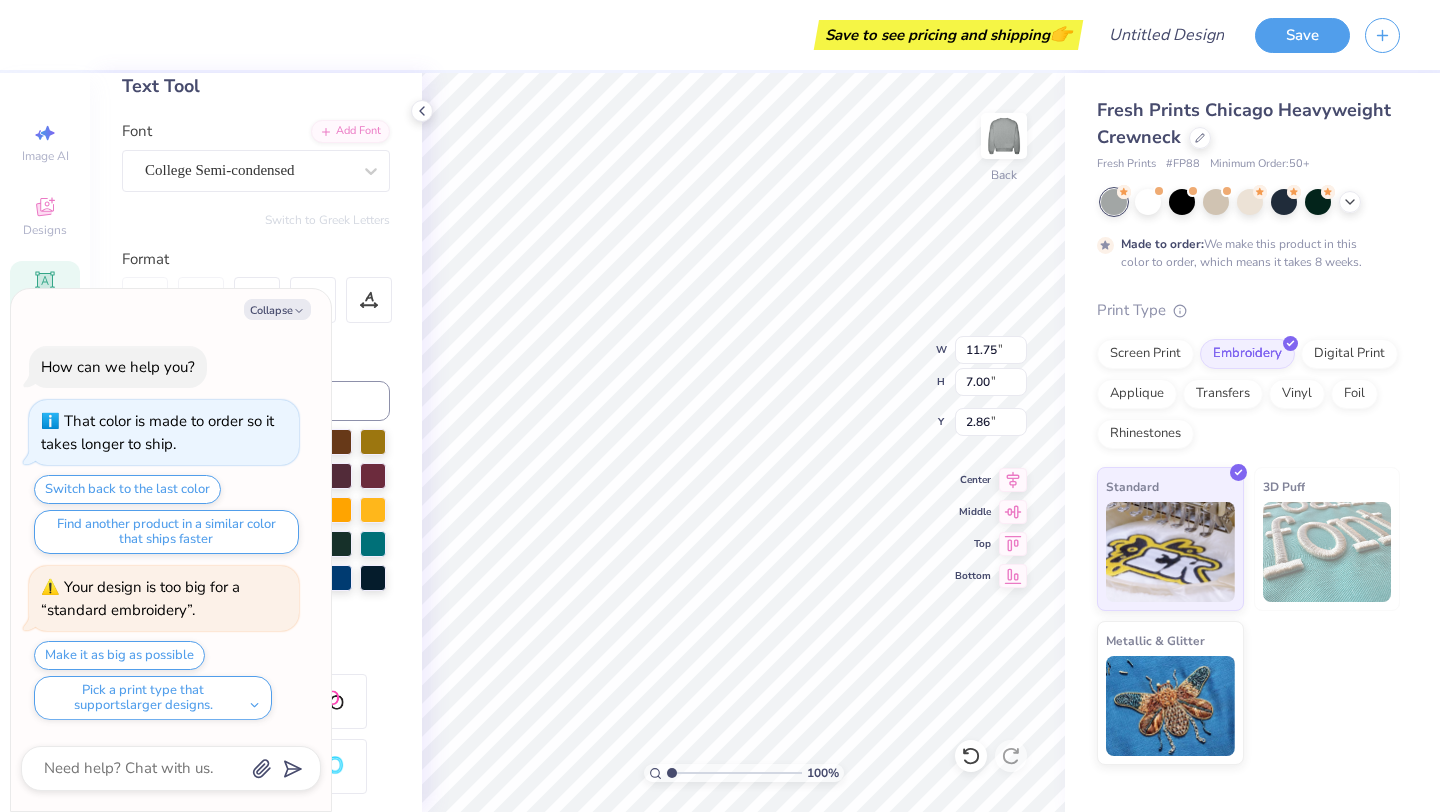 type on "x" 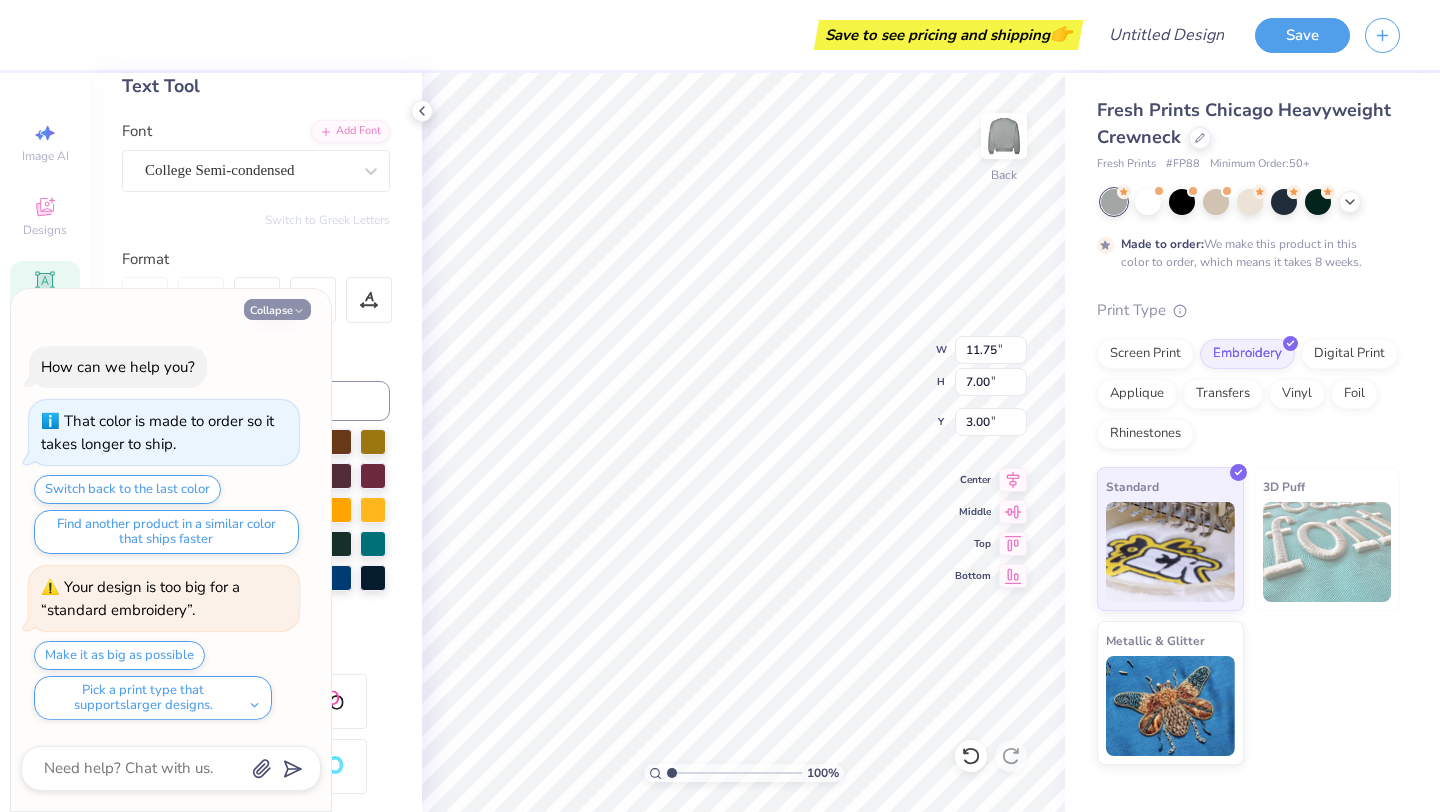 click 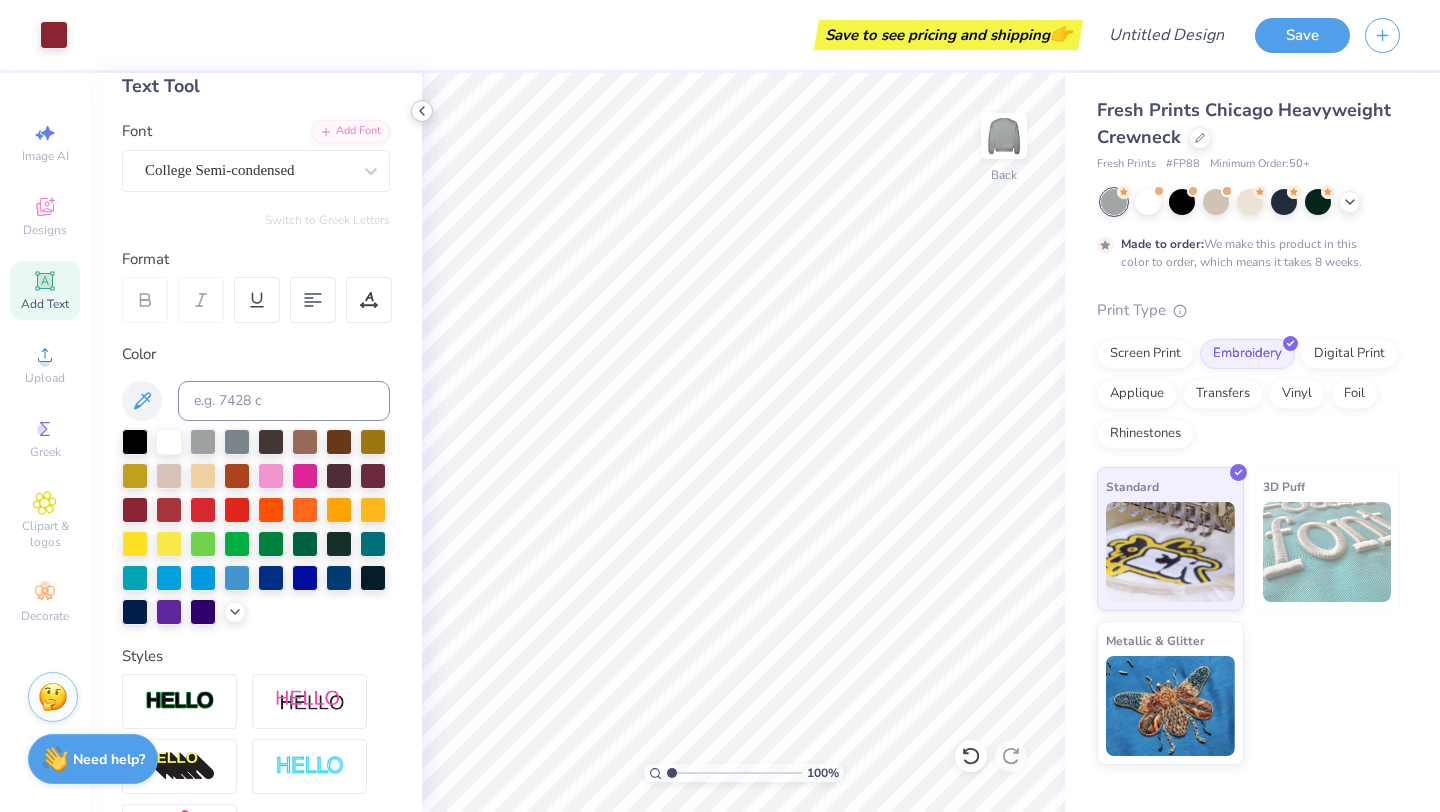 click 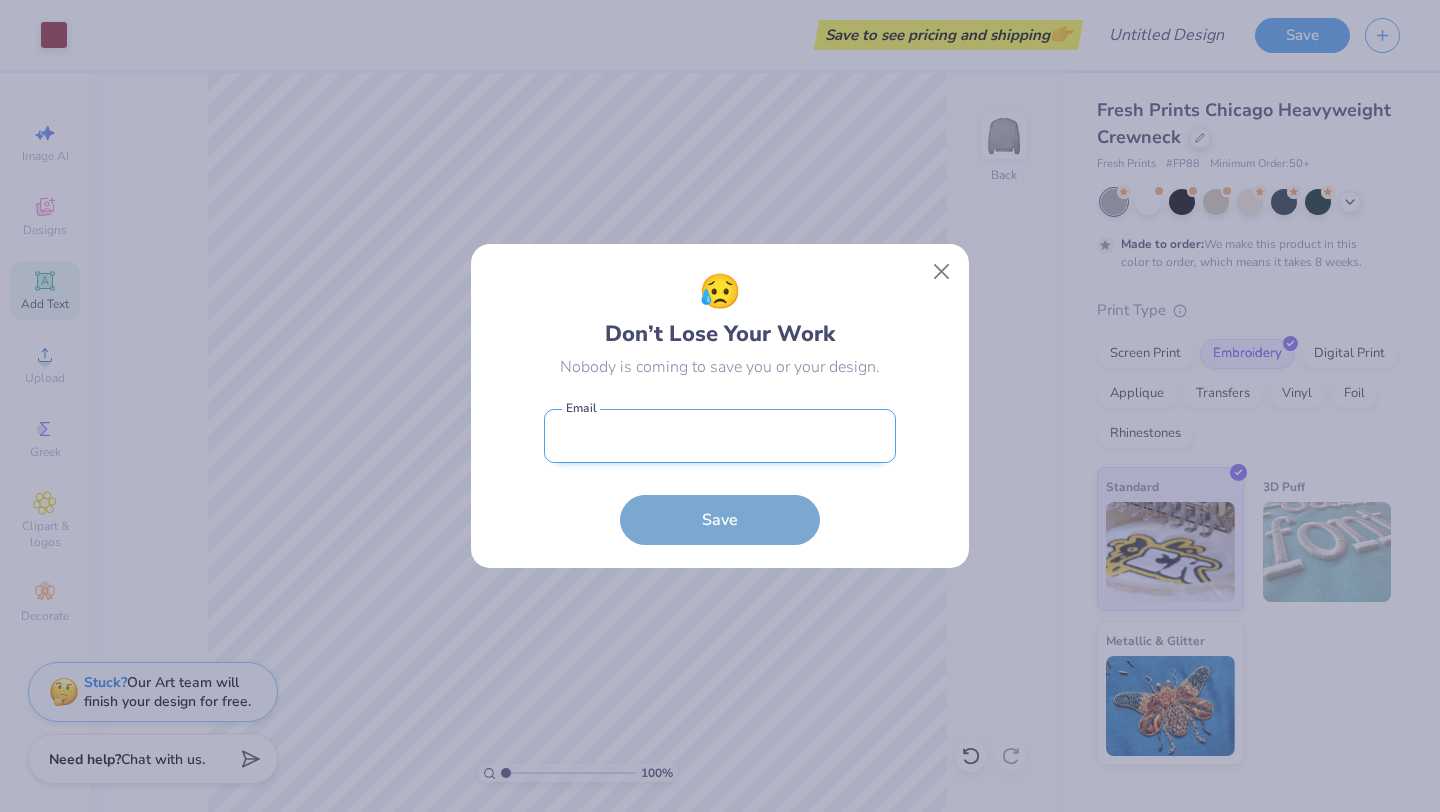 click at bounding box center [720, 436] 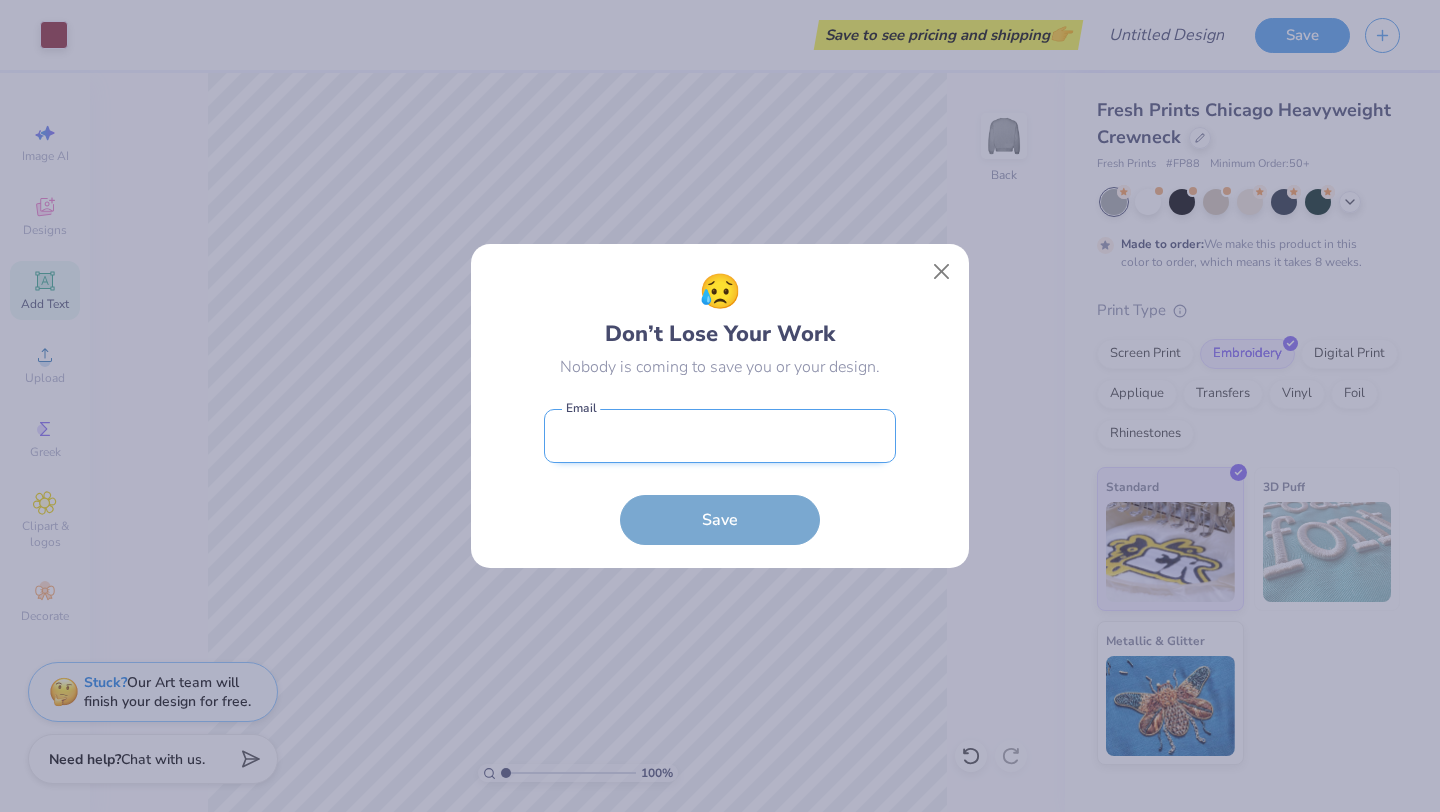 type on "[EMAIL]" 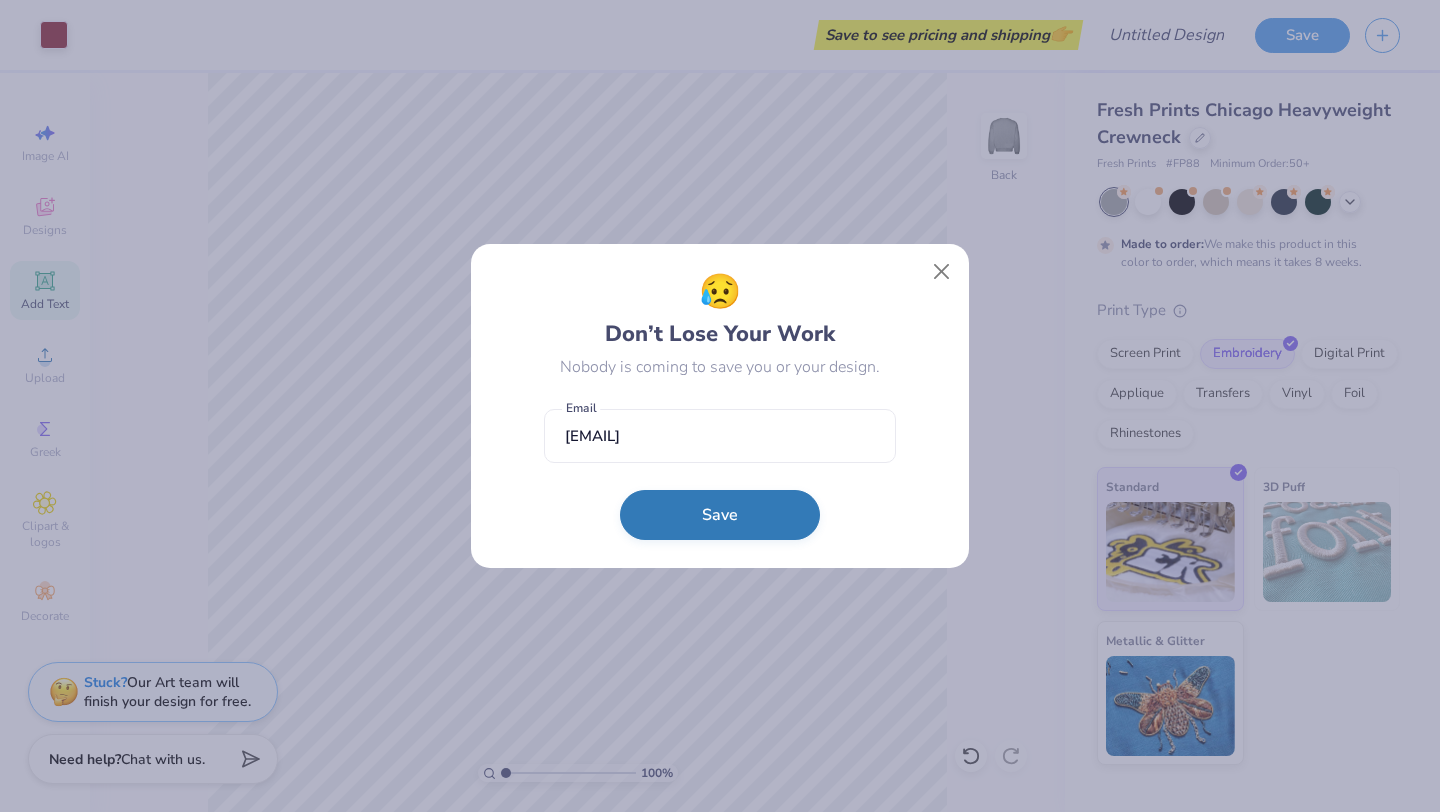 click on "Save" at bounding box center [720, 515] 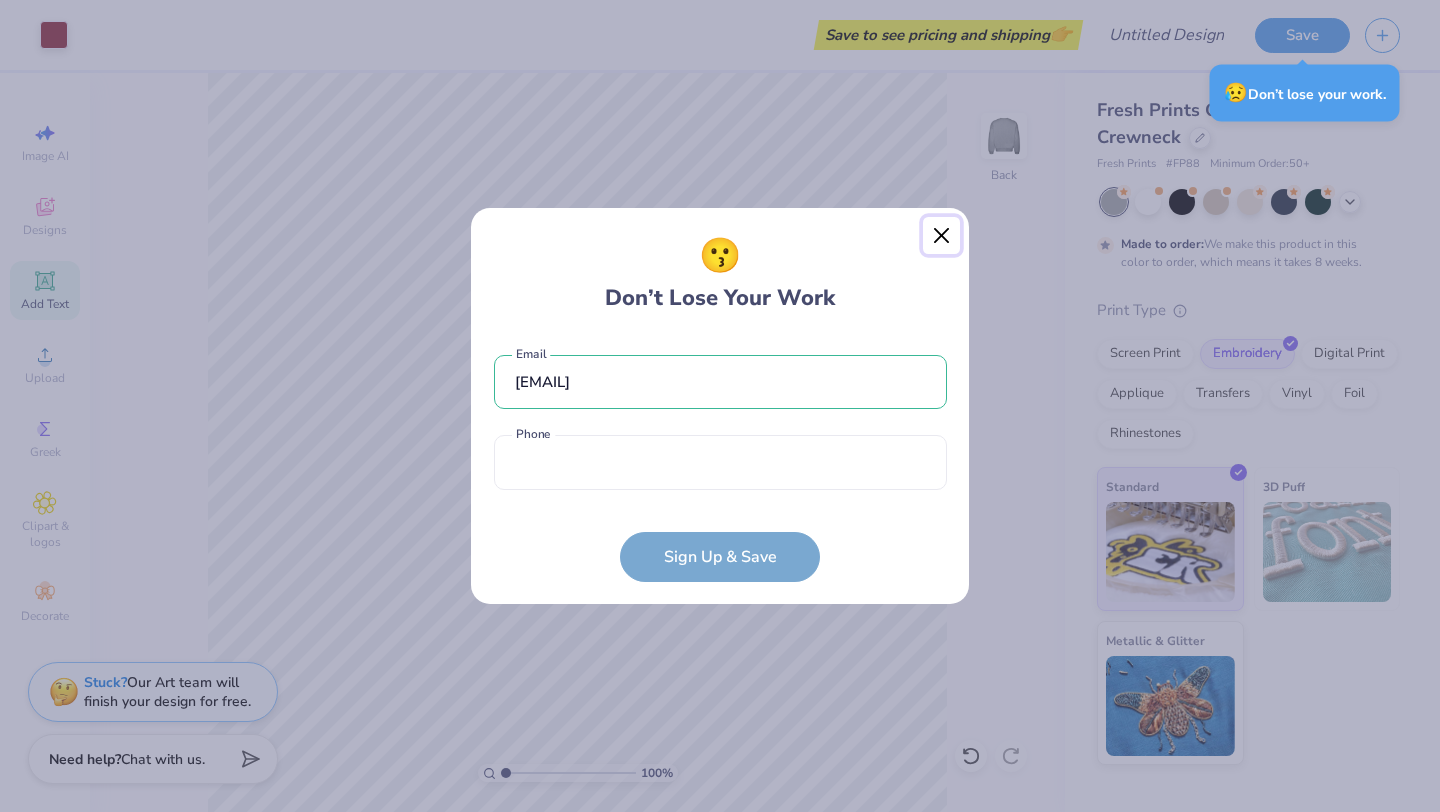 click at bounding box center (942, 236) 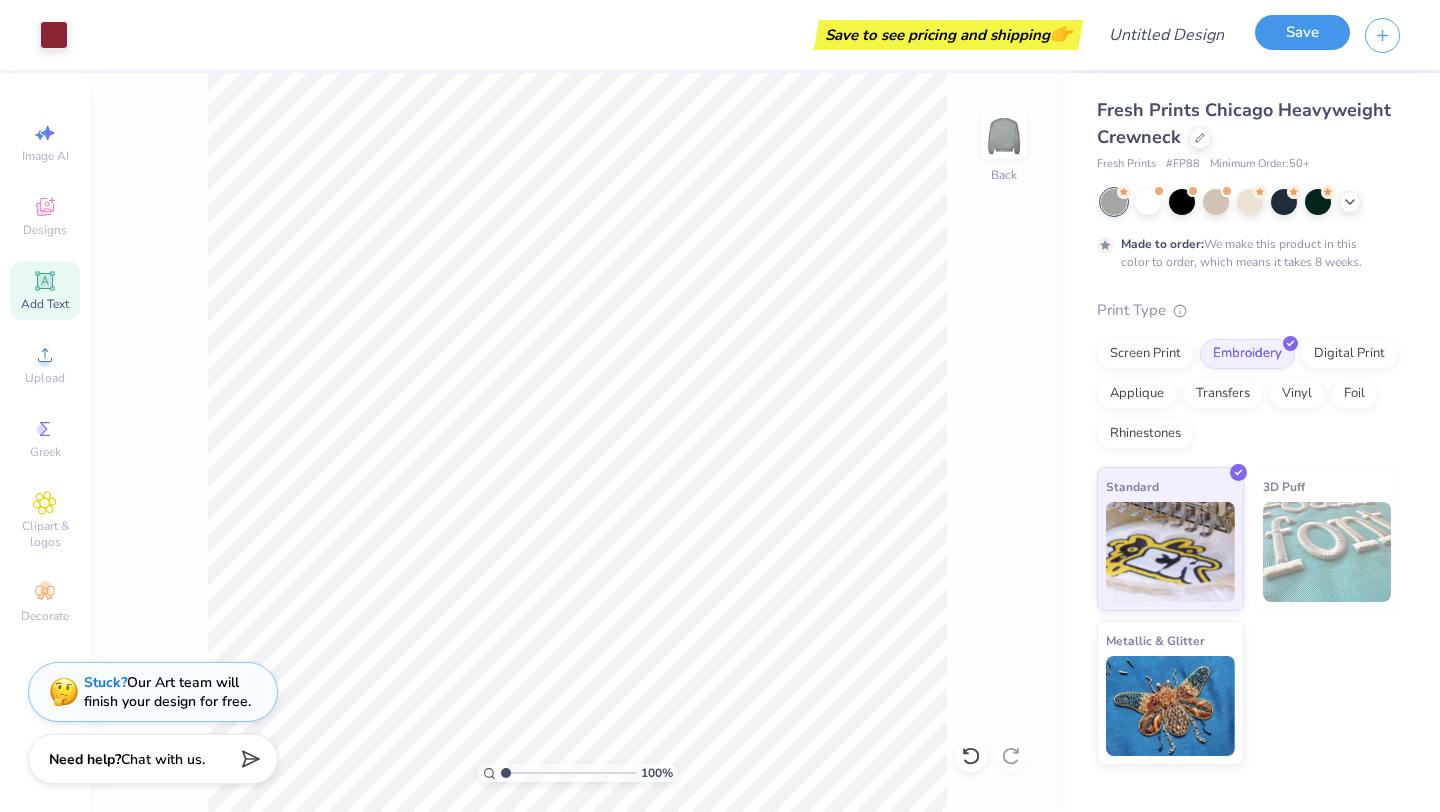 click on "Save" at bounding box center (1302, 32) 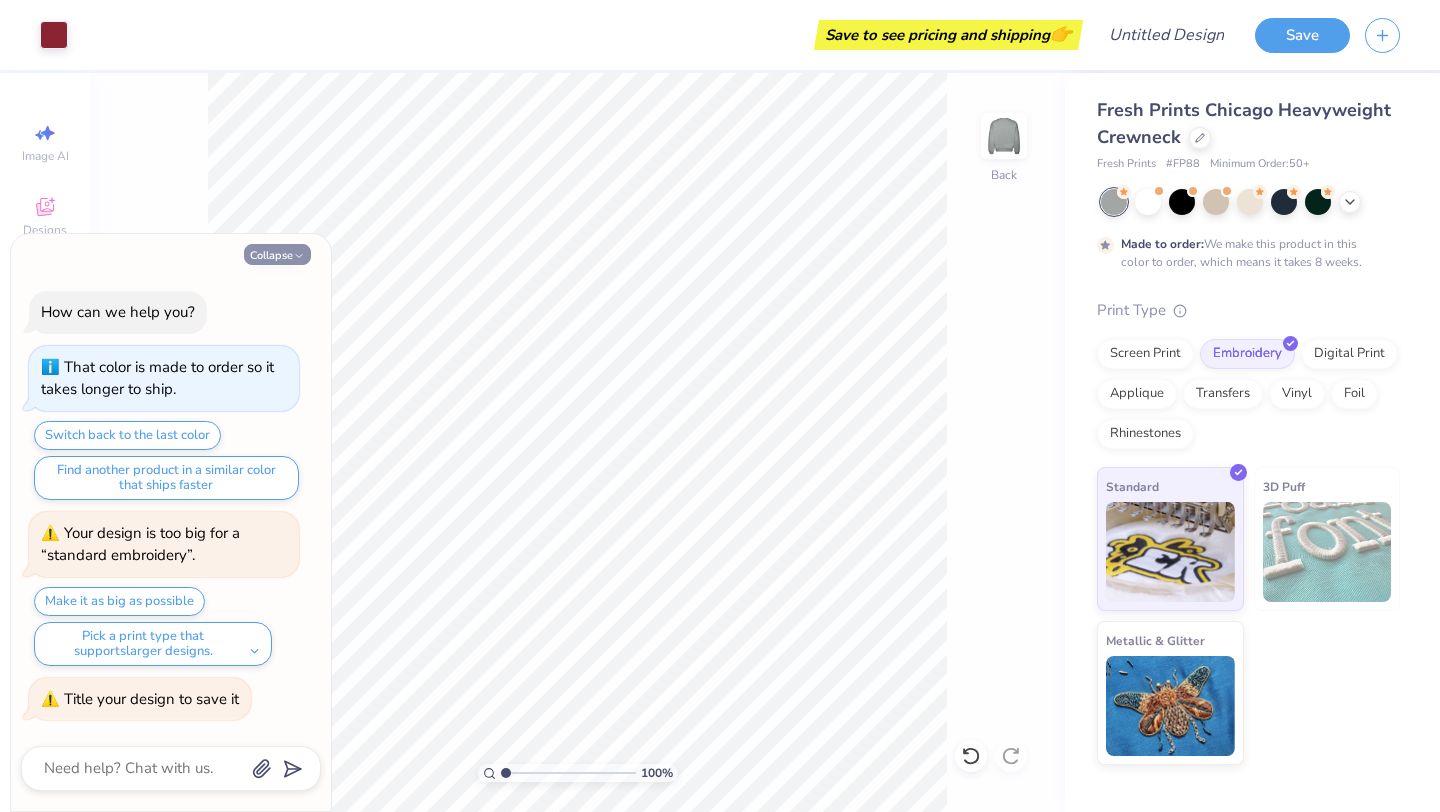 click 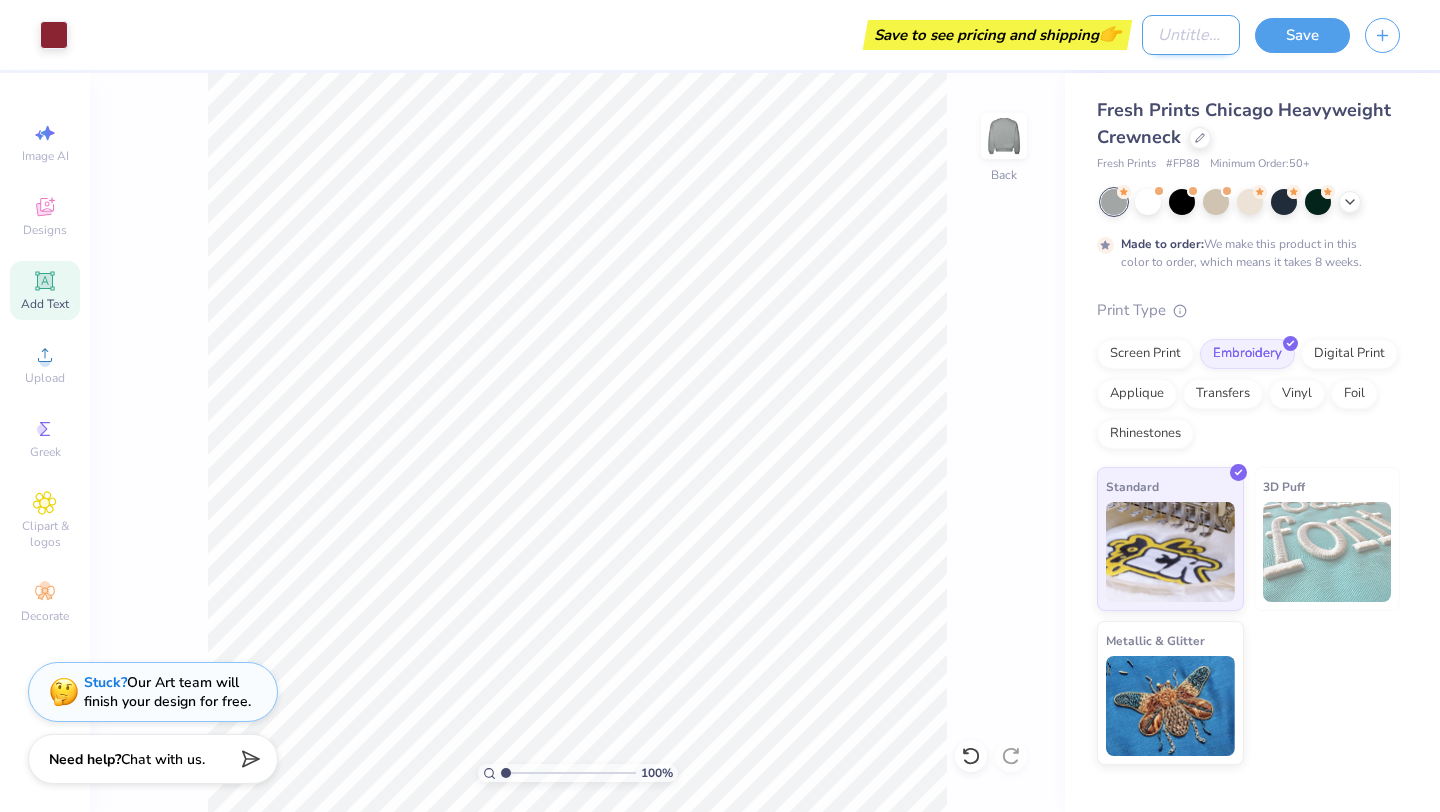 click on "Design Title" at bounding box center (1191, 35) 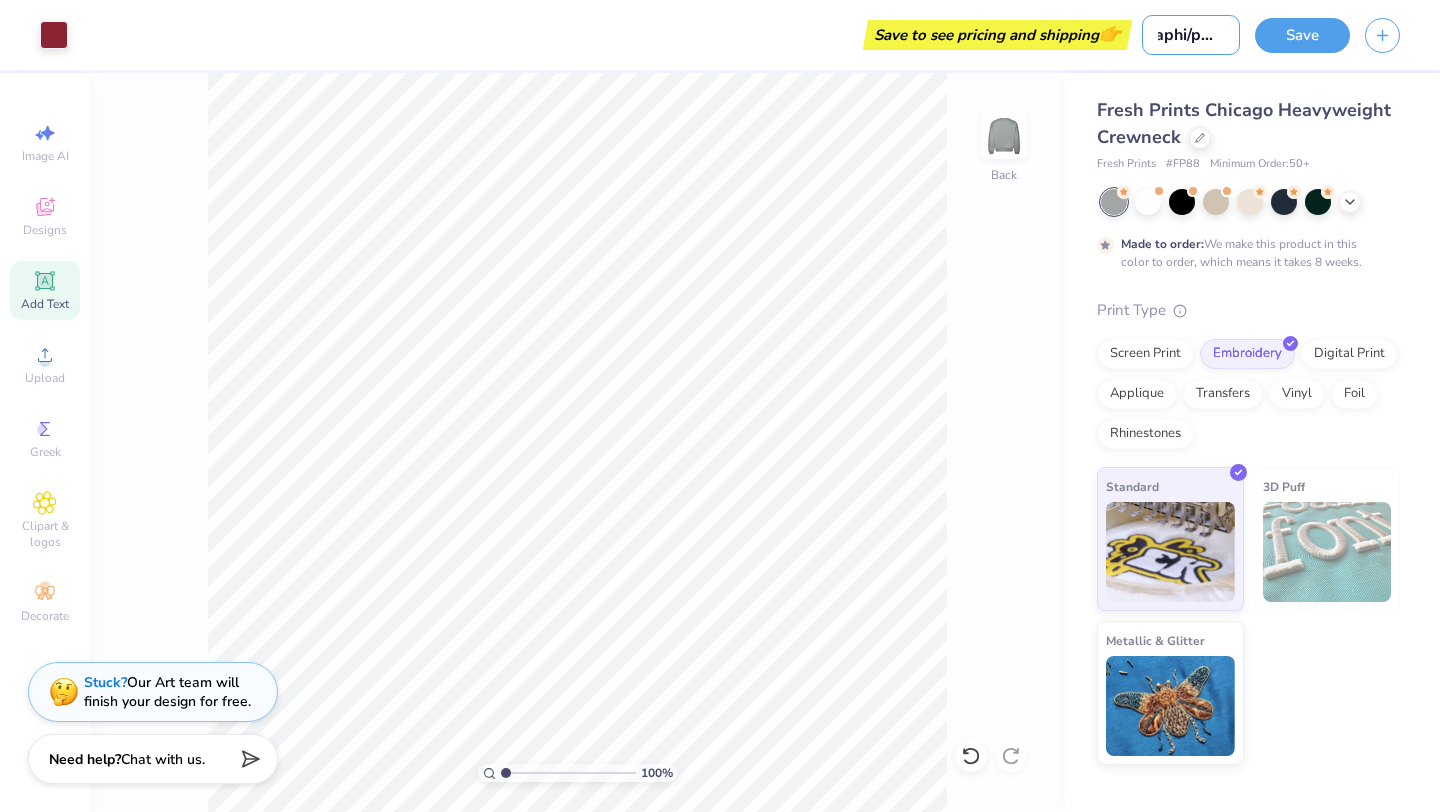 scroll, scrollTop: 0, scrollLeft: 11, axis: horizontal 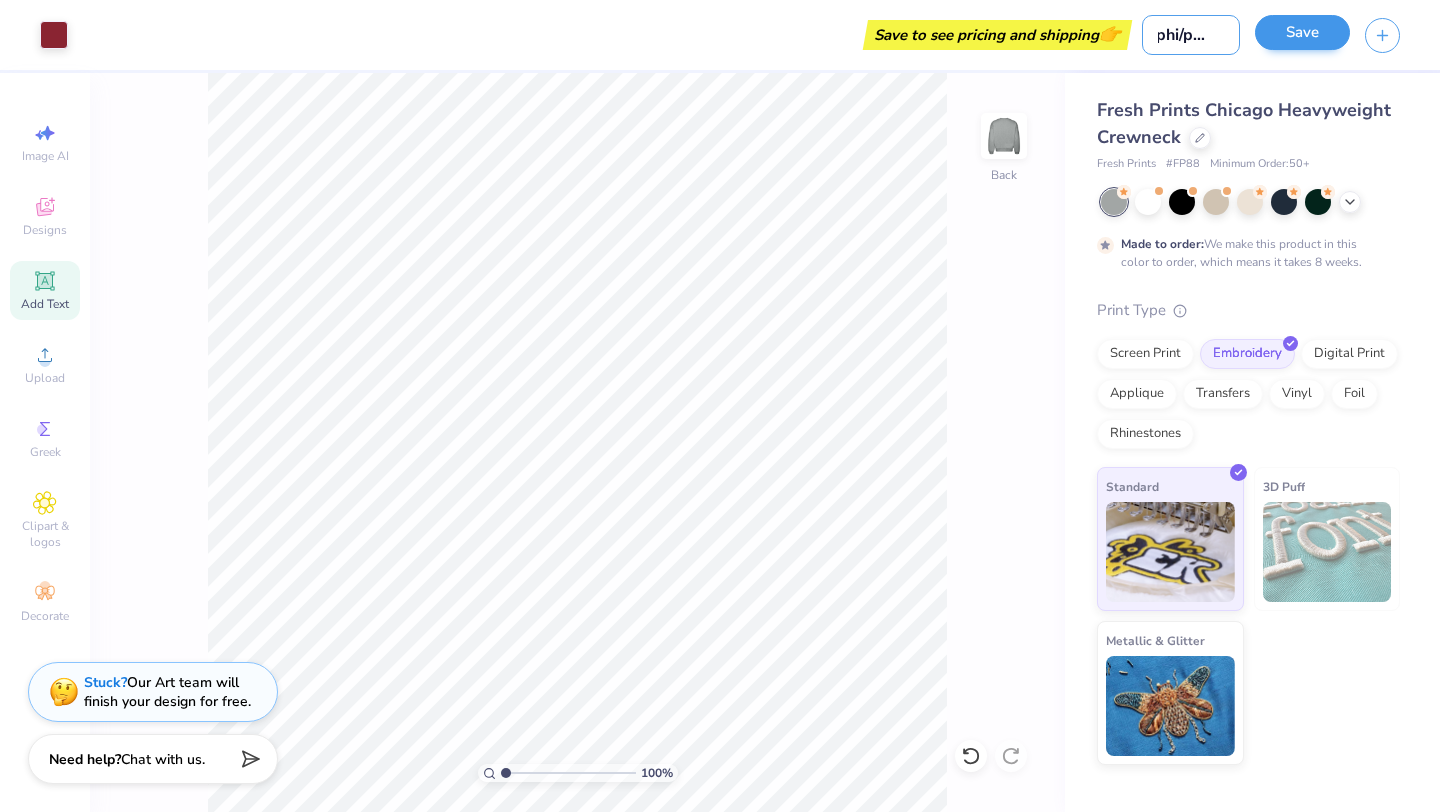 type on "aphi/parke" 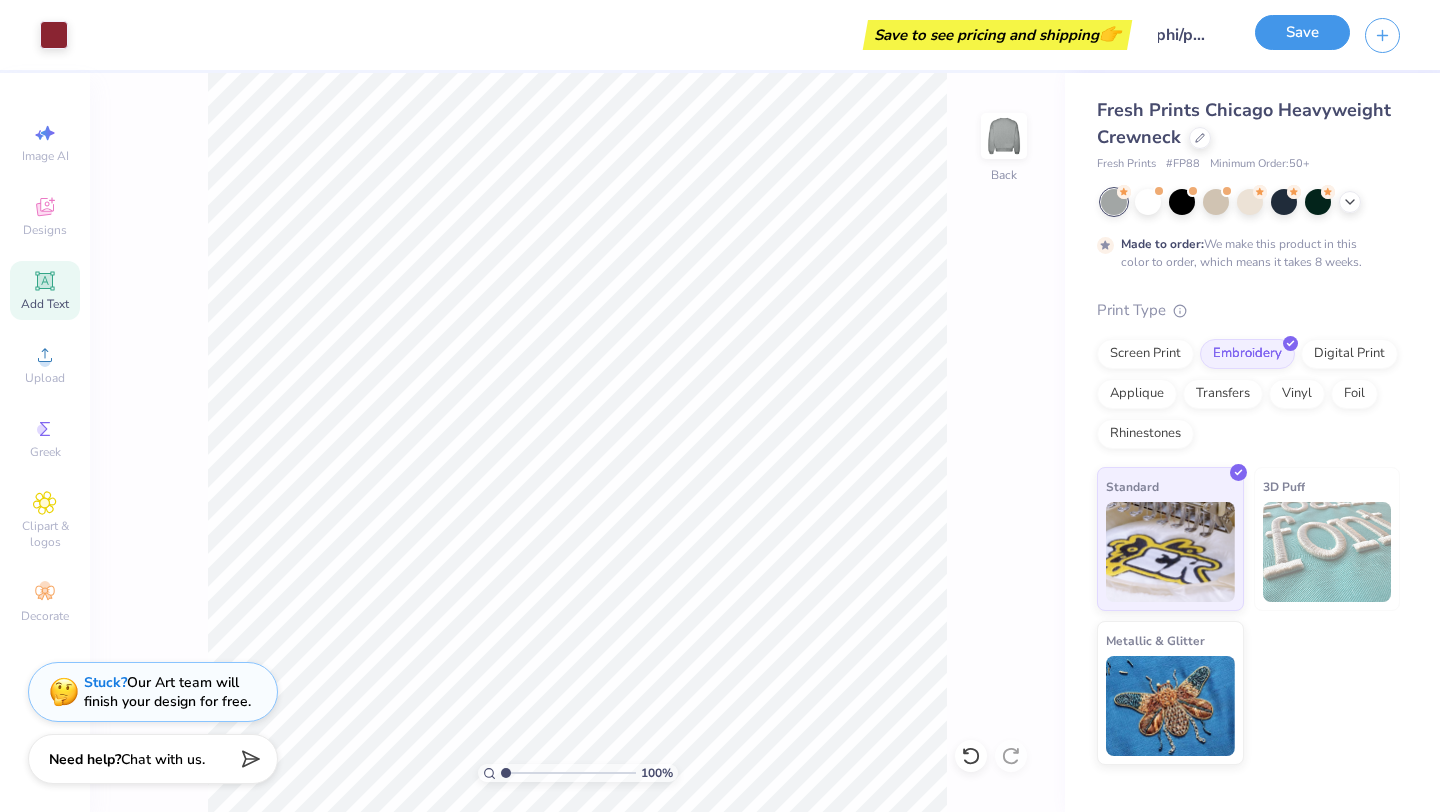 click on "Save" at bounding box center [1302, 32] 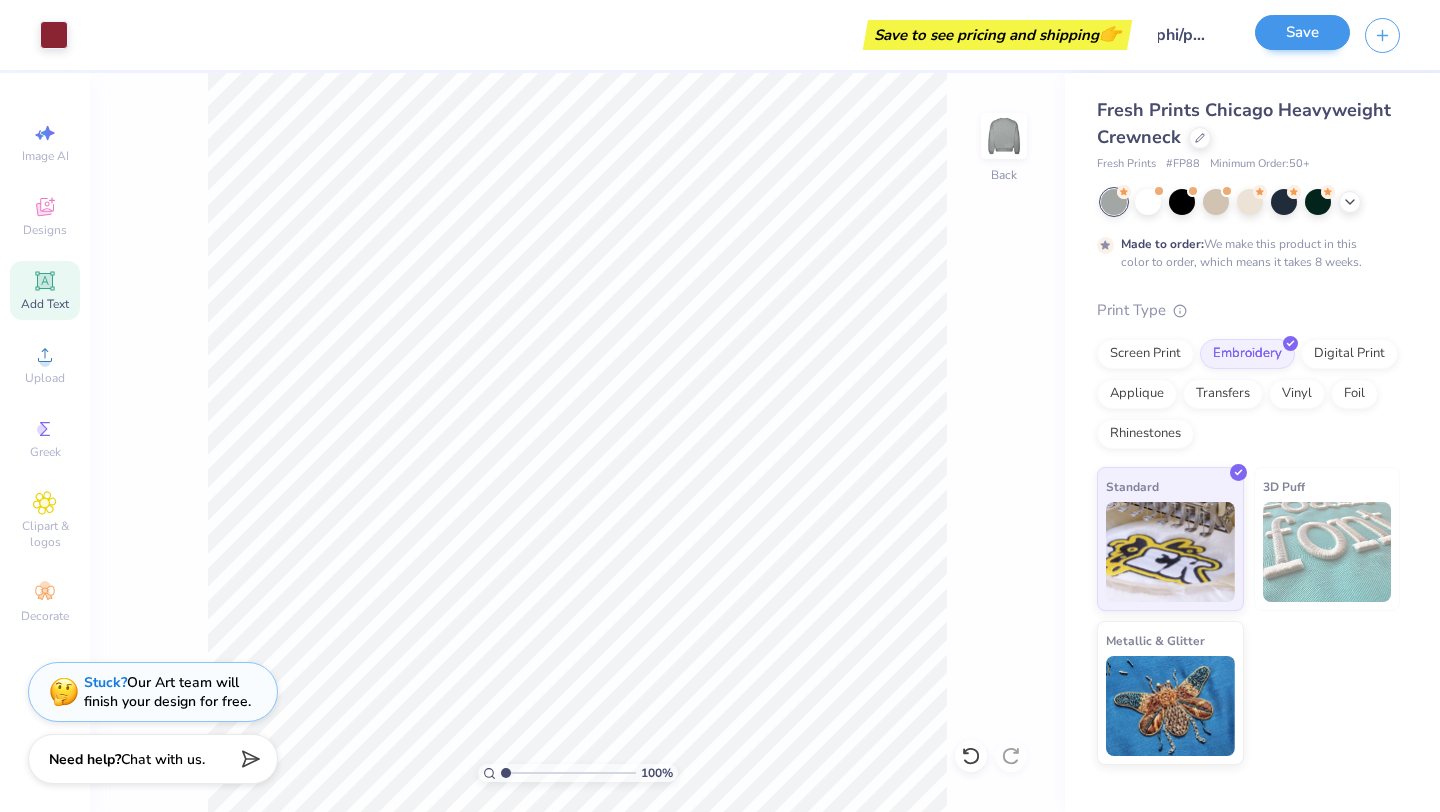 scroll, scrollTop: 0, scrollLeft: 0, axis: both 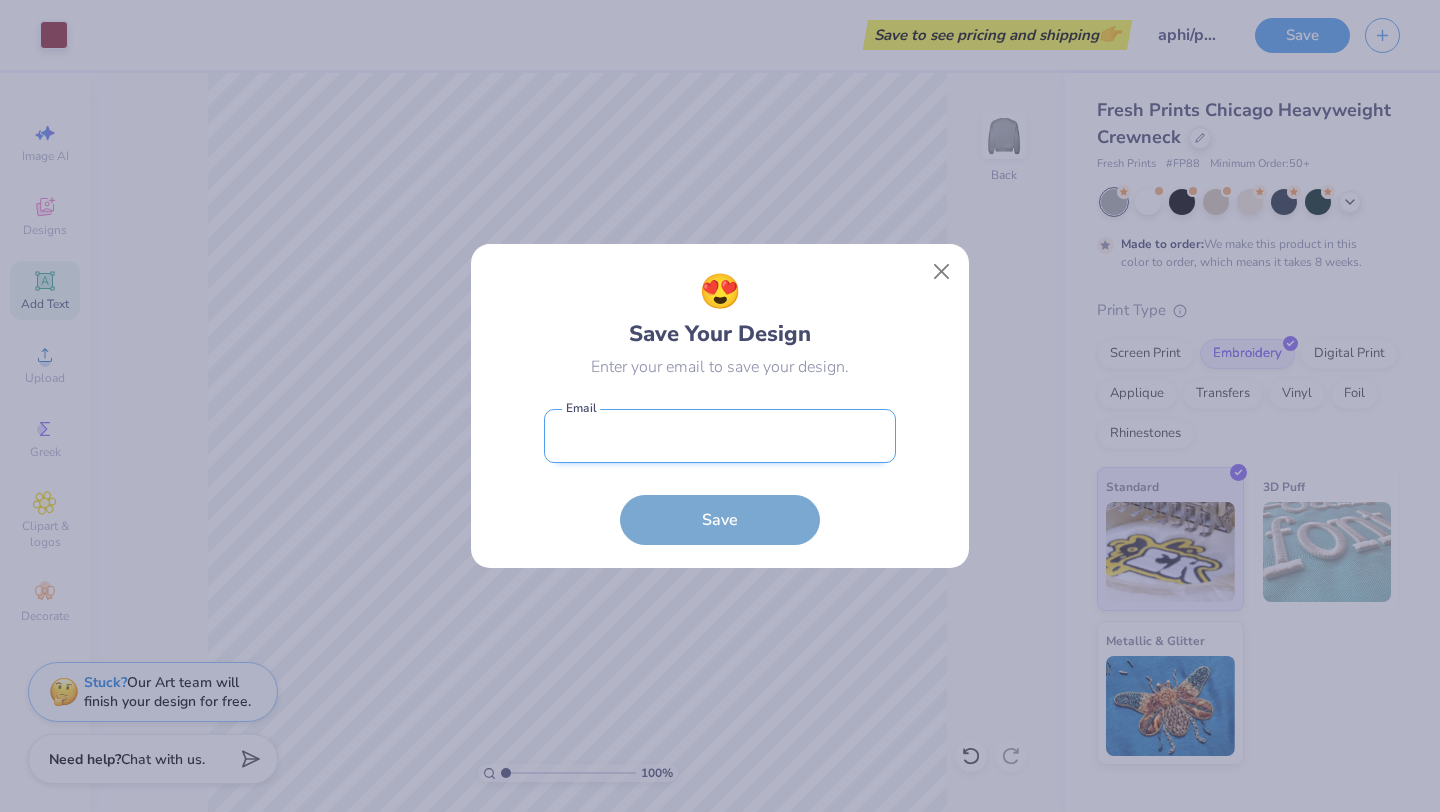 click at bounding box center [720, 436] 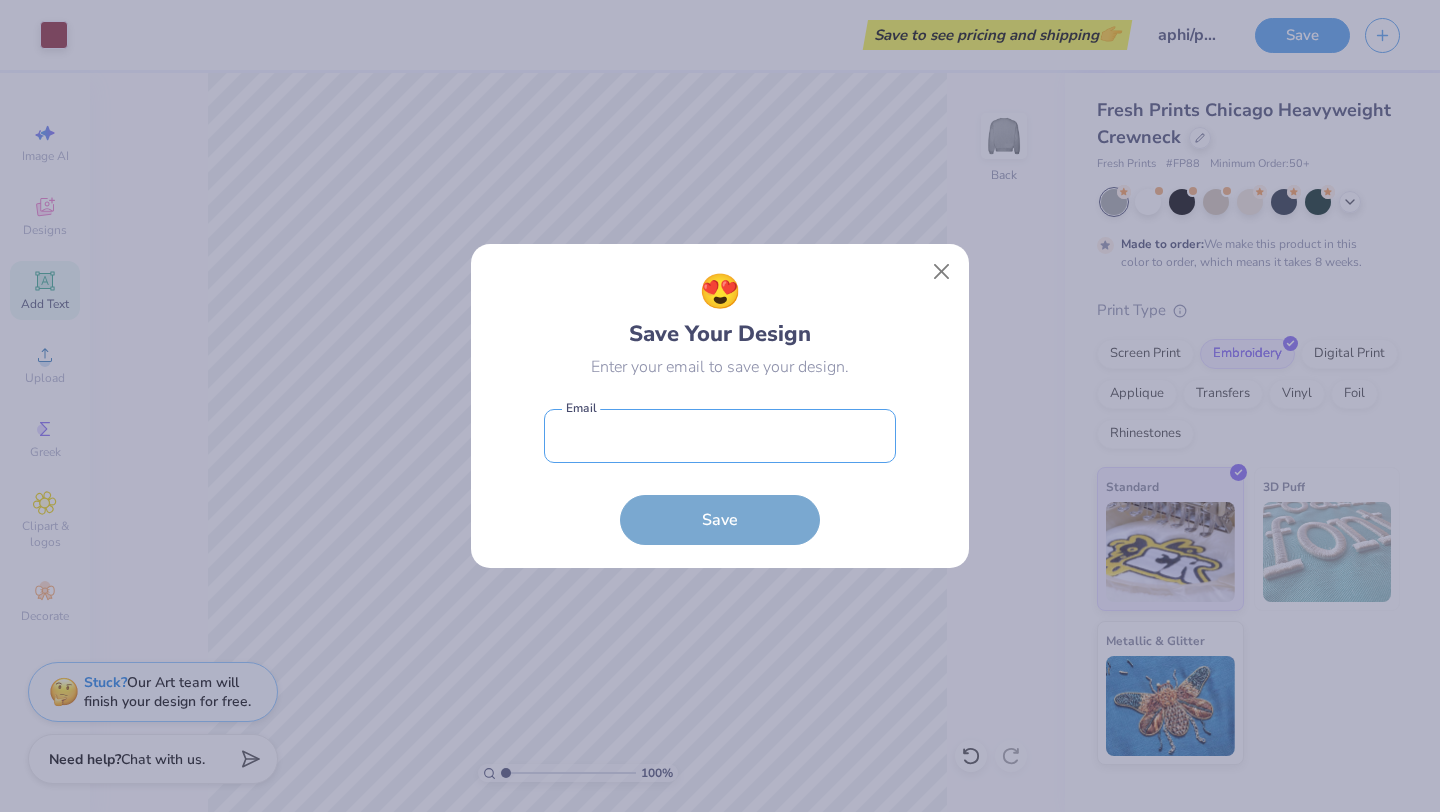 type on "[EMAIL]" 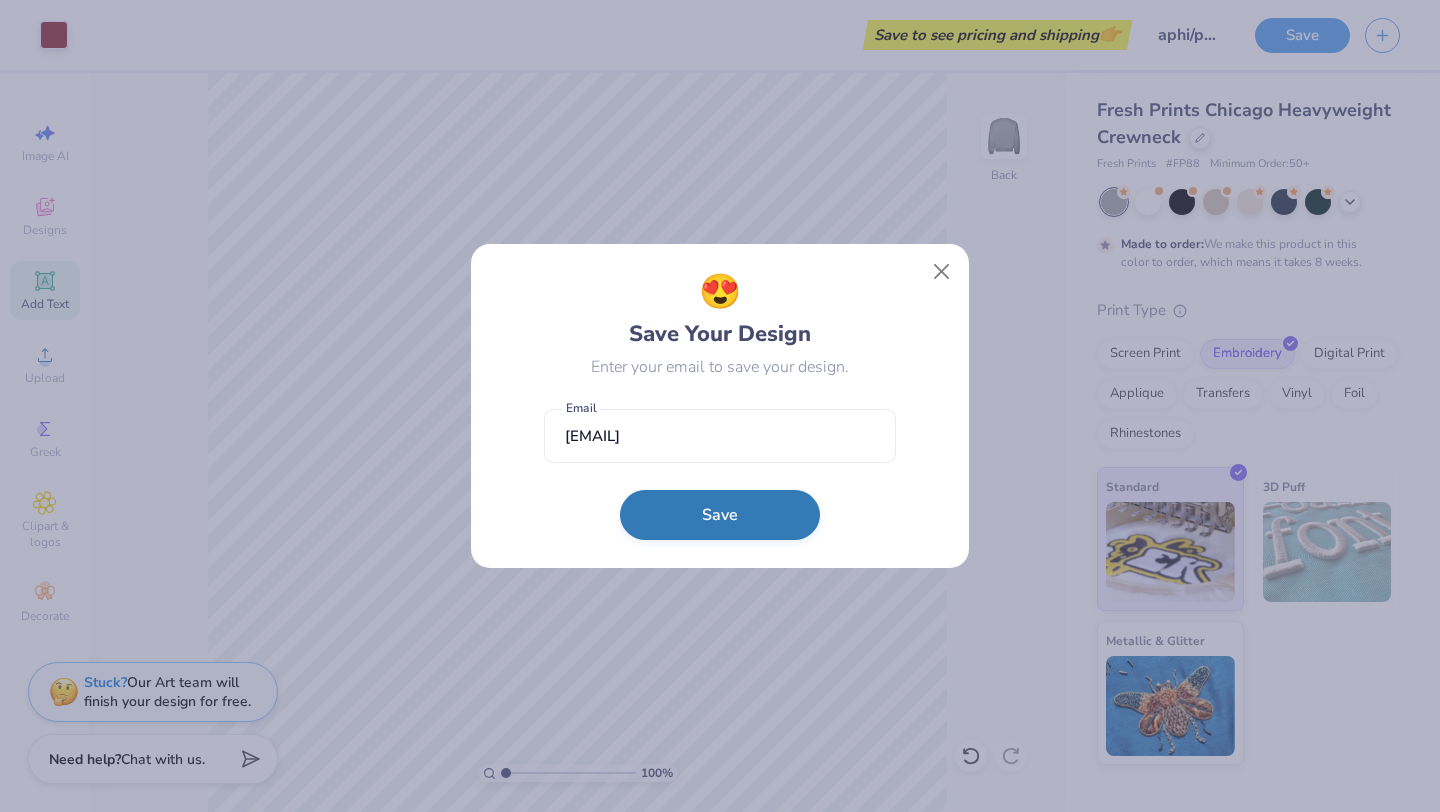click on "Save" at bounding box center (720, 515) 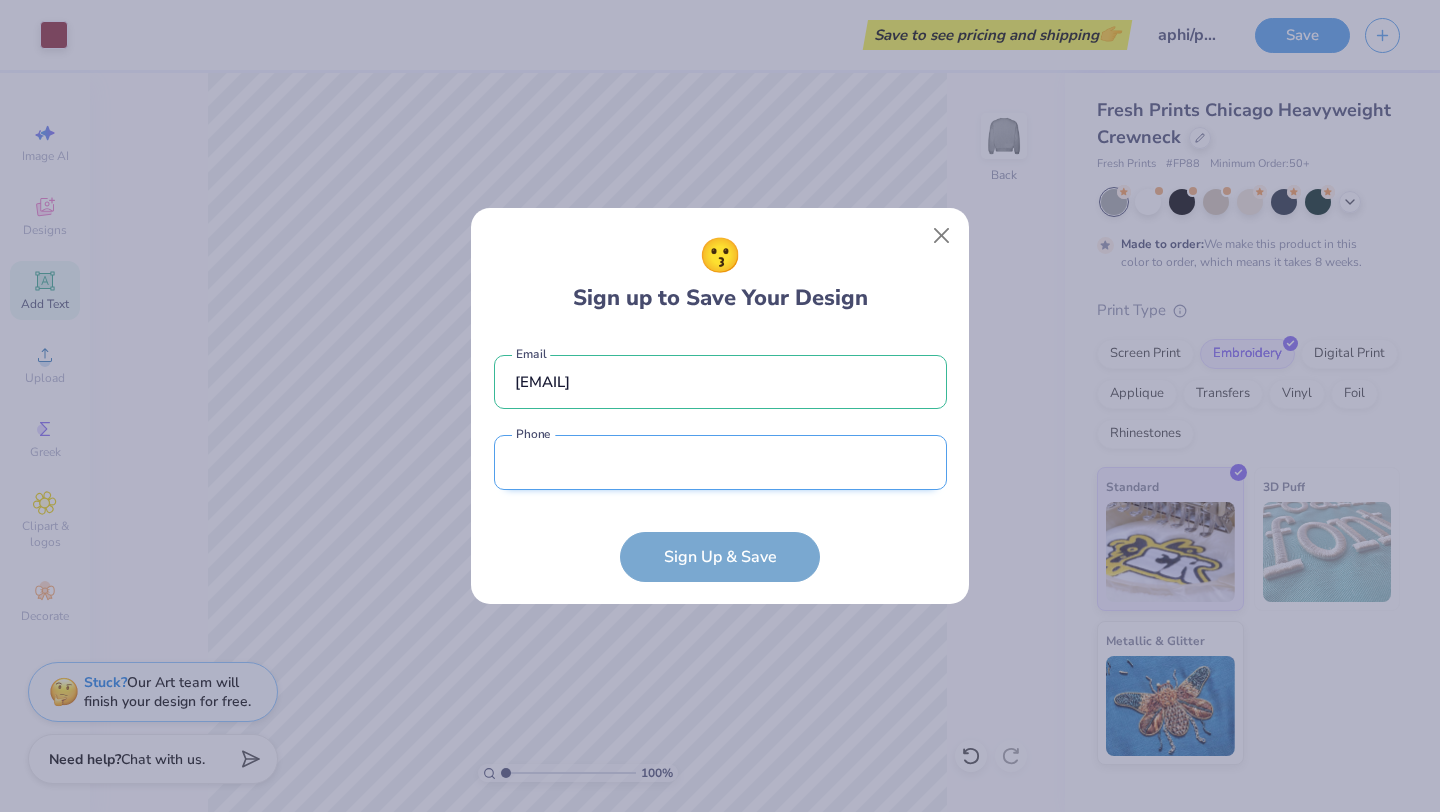 click at bounding box center (720, 462) 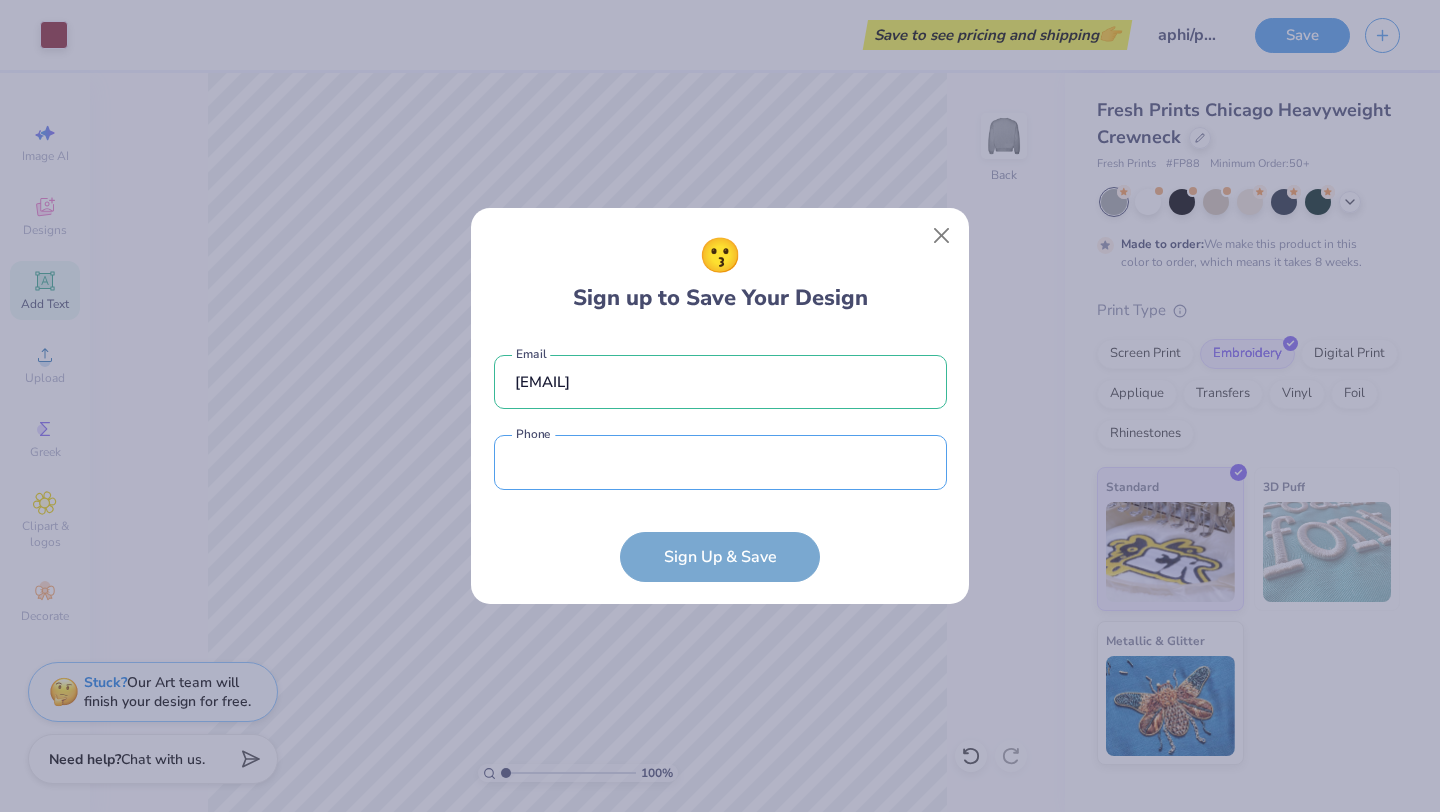 type on "([PHONE])" 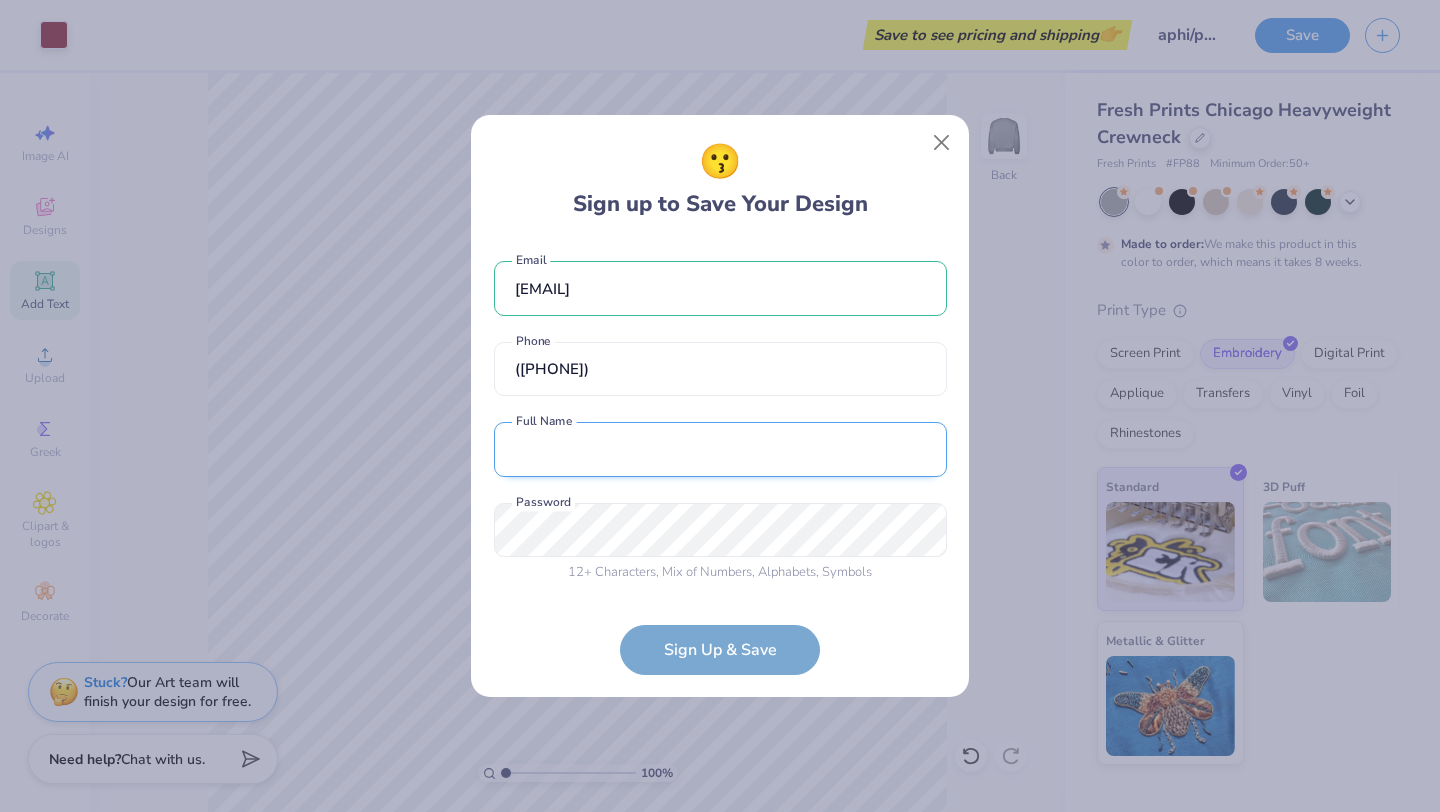 click at bounding box center (720, 449) 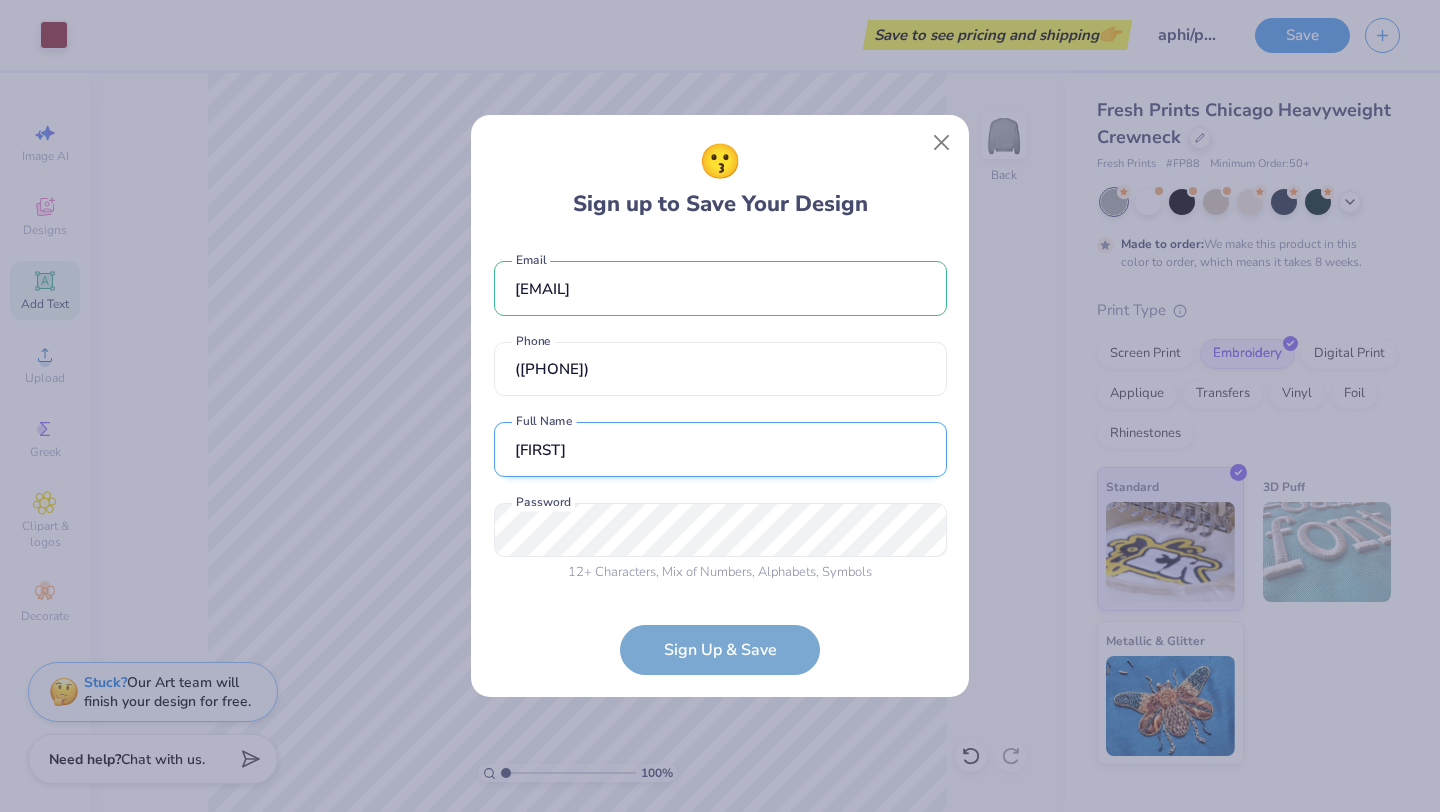 type on "[FIRST] [LAST]" 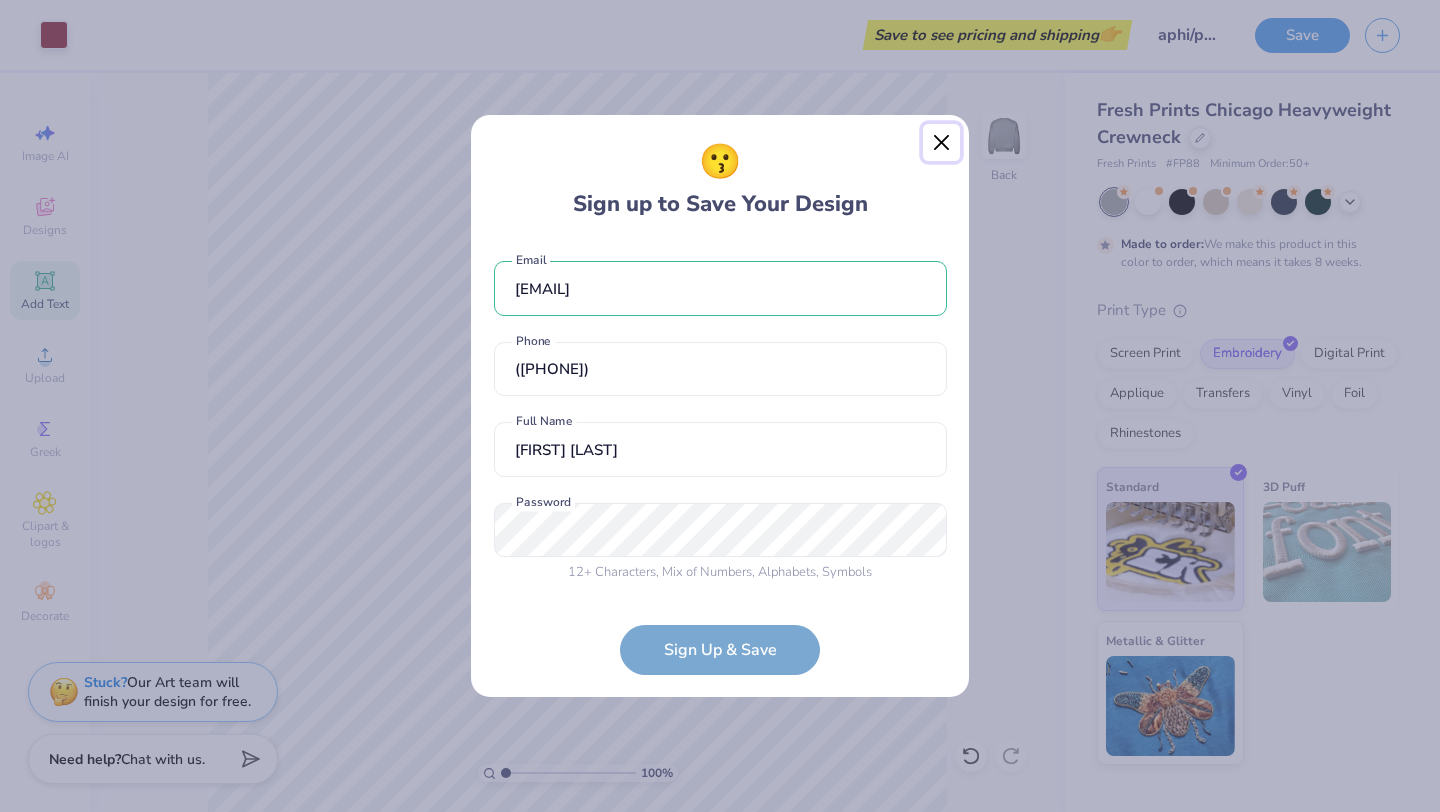 click at bounding box center (942, 143) 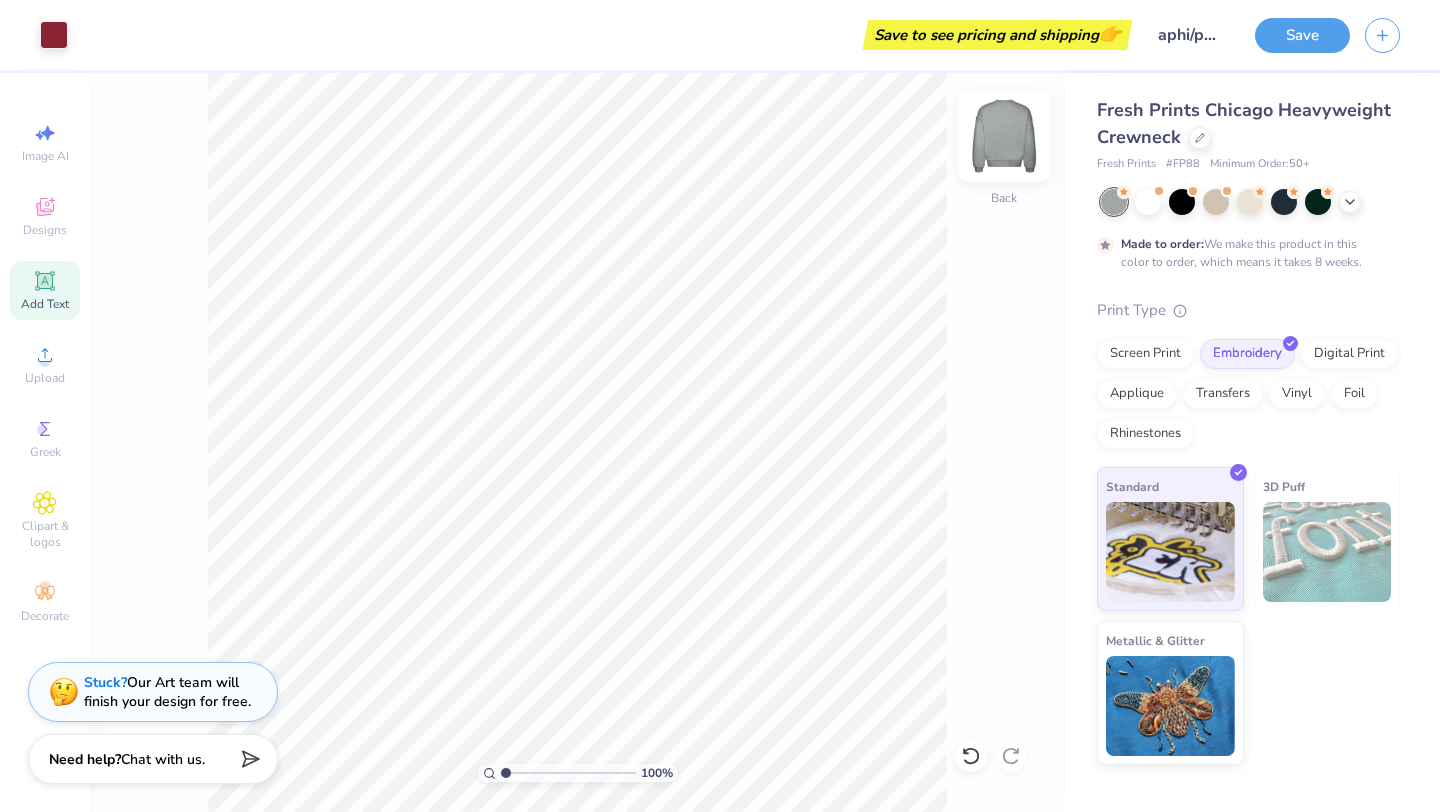 type 